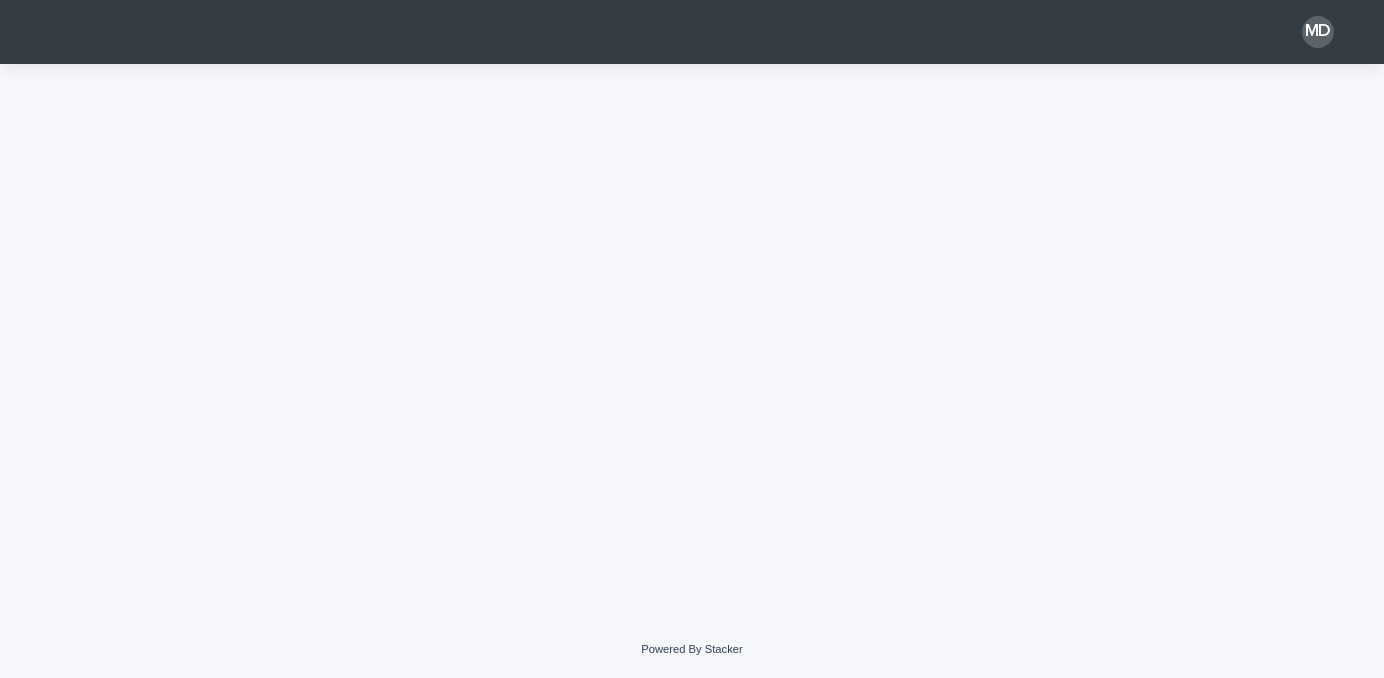 scroll, scrollTop: 0, scrollLeft: 0, axis: both 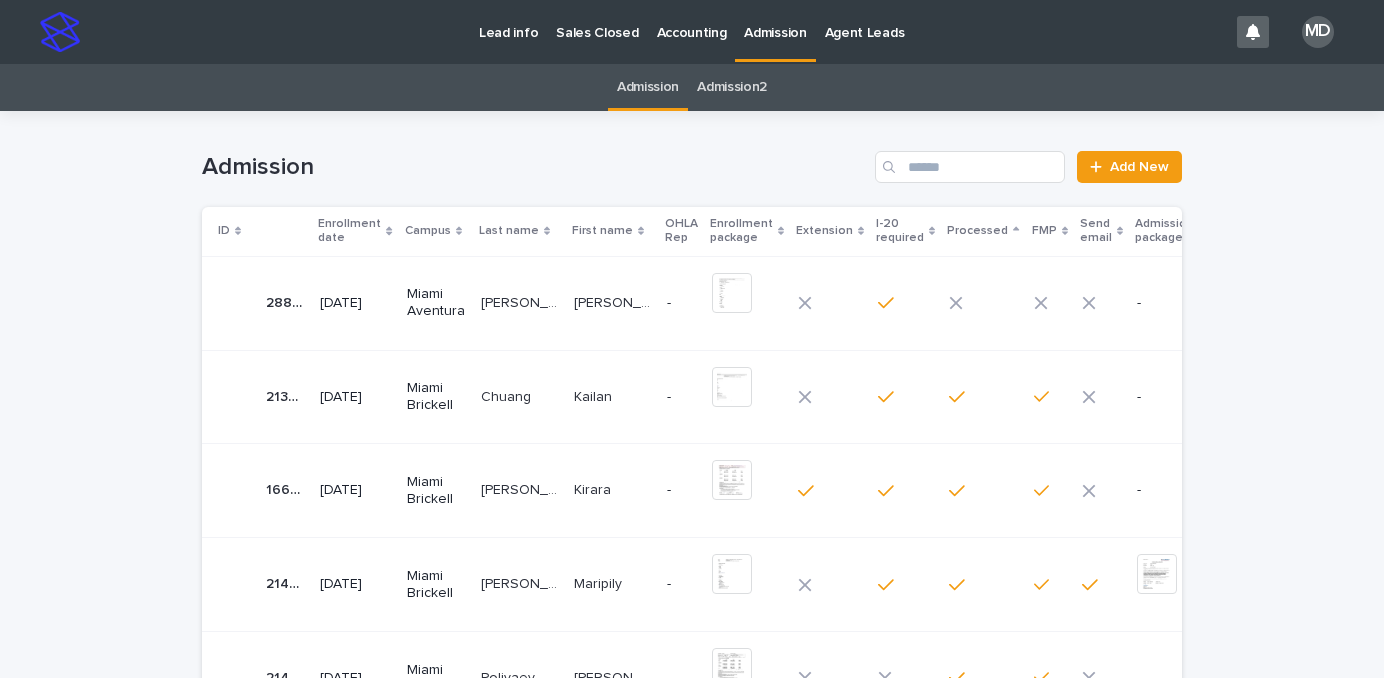 click on "Admission2" at bounding box center [732, 87] 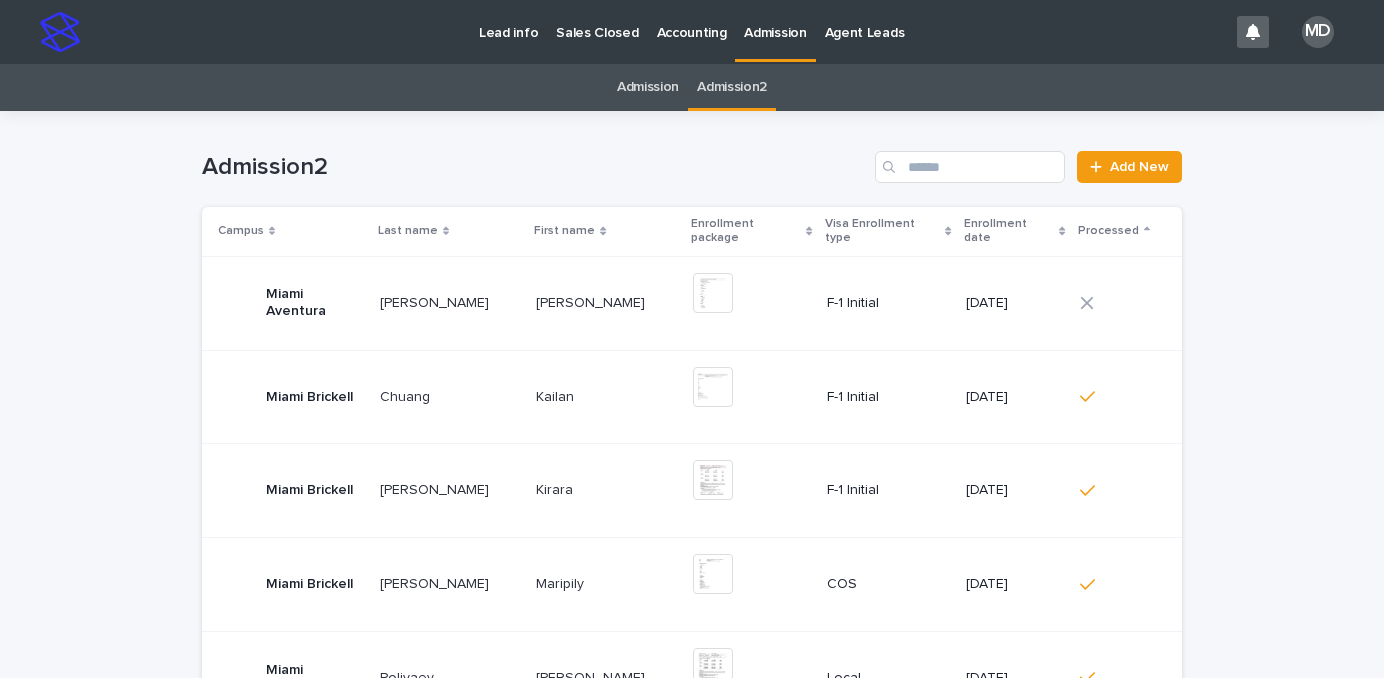 click on "Admission" at bounding box center [648, 87] 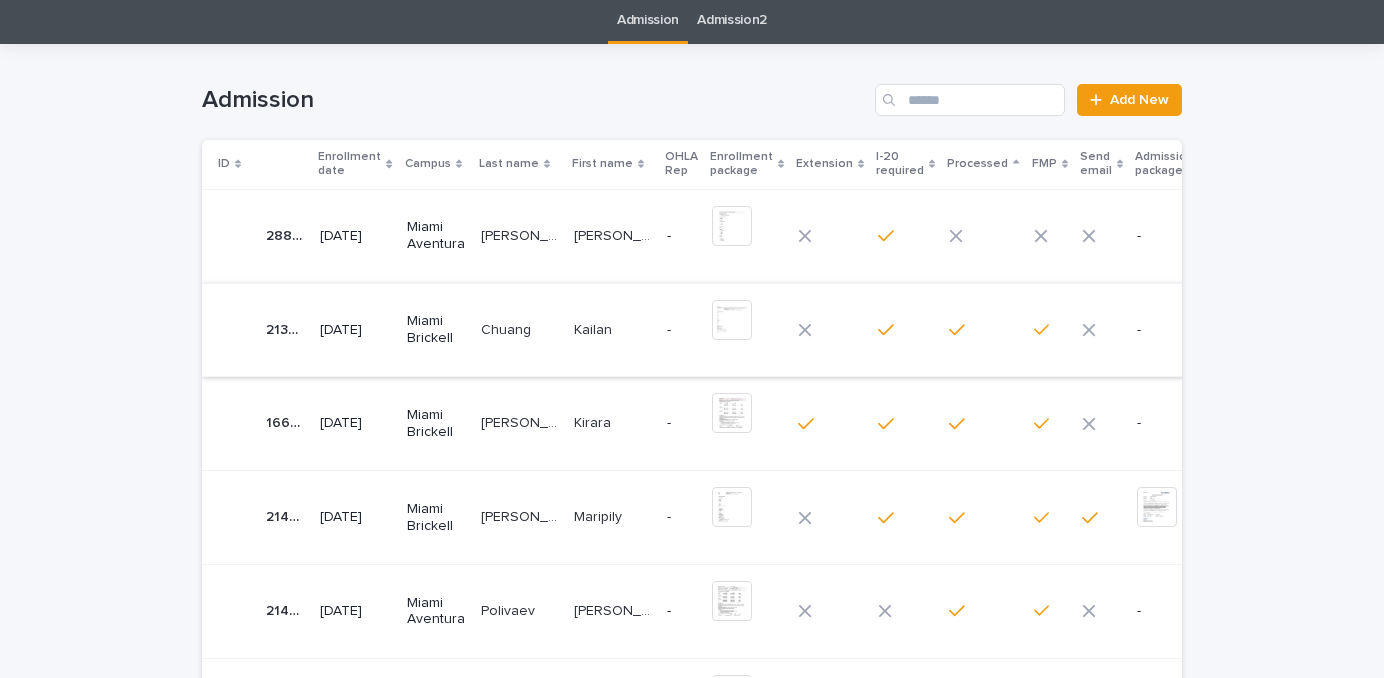 scroll, scrollTop: 100, scrollLeft: 0, axis: vertical 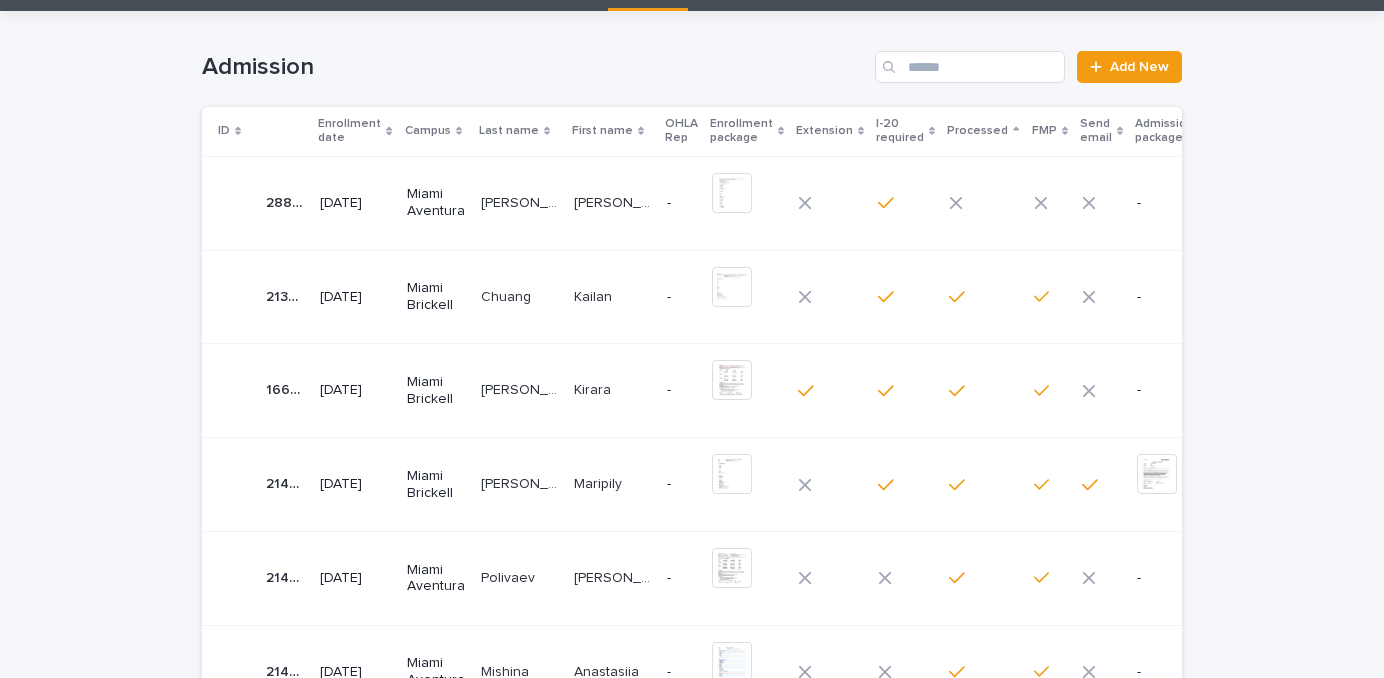 click on "Loading... Saving… Loading... Saving… Admission Add New ID Enrollment date Campus Last name First name OHLA Rep Enrollment package Extension I-20 required Processed FMP Send email Admission package 28869 28869   [DATE][GEOGRAPHIC_DATA] [PERSON_NAME] [PERSON_NAME] [PERSON_NAME] CAROLINA [PERSON_NAME] CAROLINA   - + 0 This file cannot be opened Download File - 21345 21345   [DATE] [GEOGRAPHIC_DATA] Brickell [PERSON_NAME]   - + 0 This file cannot be opened Download File - 16614 16614   [DATE] [GEOGRAPHIC_DATA] Brickell [PERSON_NAME]   [PERSON_NAME]   - + 0 This file cannot be opened Download File - 21432 21432   [DATE] [GEOGRAPHIC_DATA] Brickell [PERSON_NAME] [PERSON_NAME]   Maripily Maripily   - + 0 This file cannot be opened Download File + 0 This file cannot be opened Download File 21465 21465   [DATE] [GEOGRAPHIC_DATA] Polivaev [PERSON_NAME] [PERSON_NAME]   - + 0 This file cannot be opened Download File - 21482 21482   [DATE] Miami Aventura [PERSON_NAME] [PERSON_NAME] Anastasiia   - + 0 - 21485" at bounding box center [692, 638] 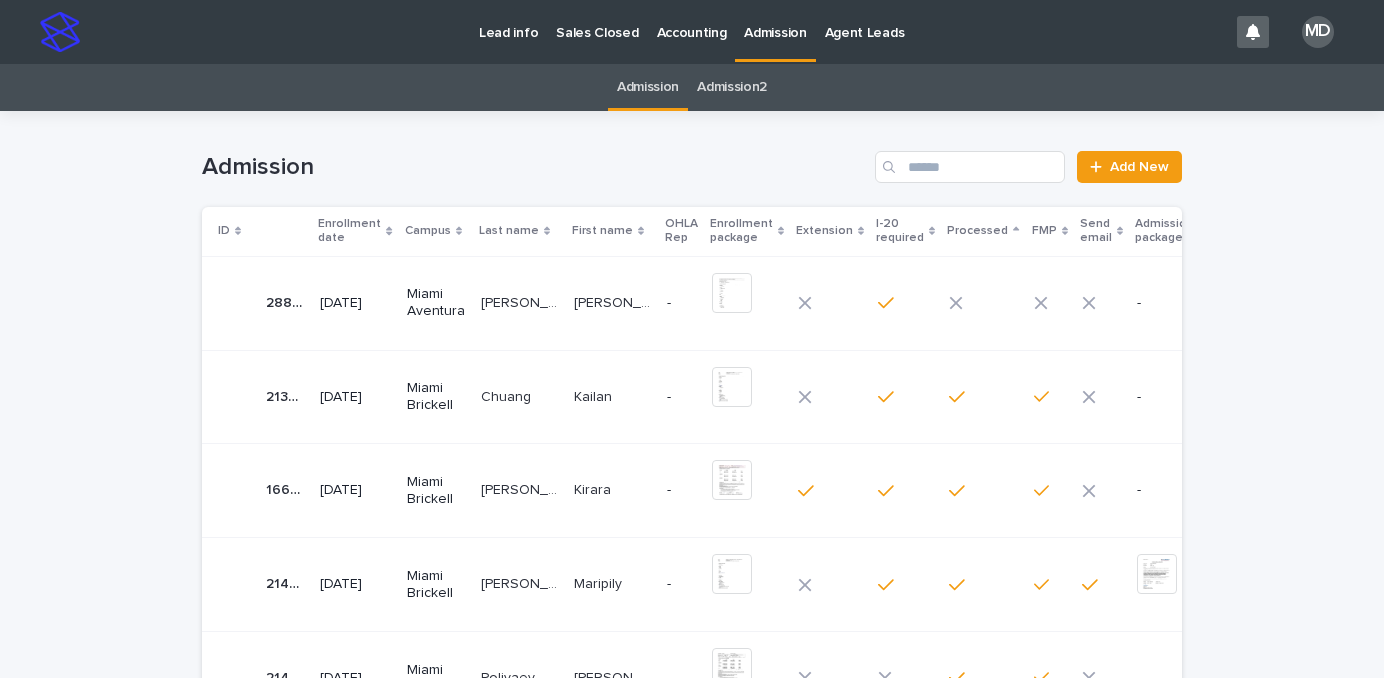 scroll, scrollTop: 0, scrollLeft: 0, axis: both 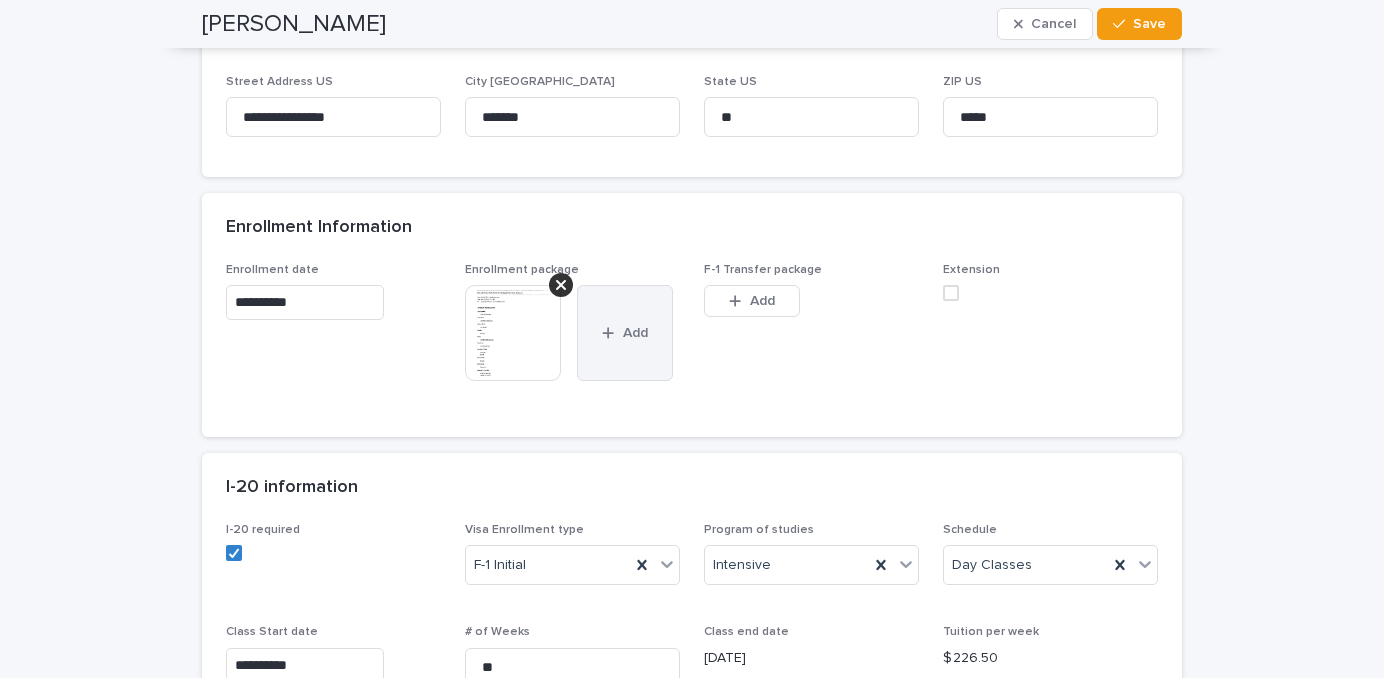 click on "Add" at bounding box center (625, 333) 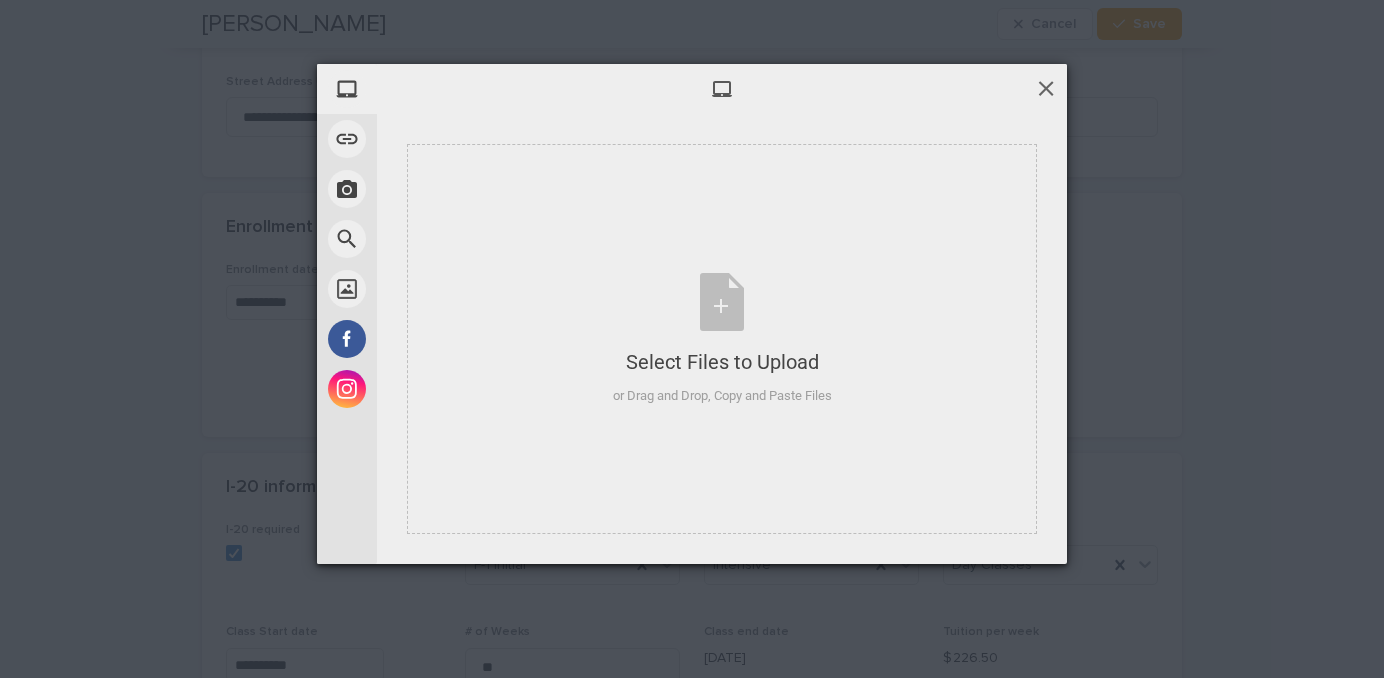 click at bounding box center [1046, 88] 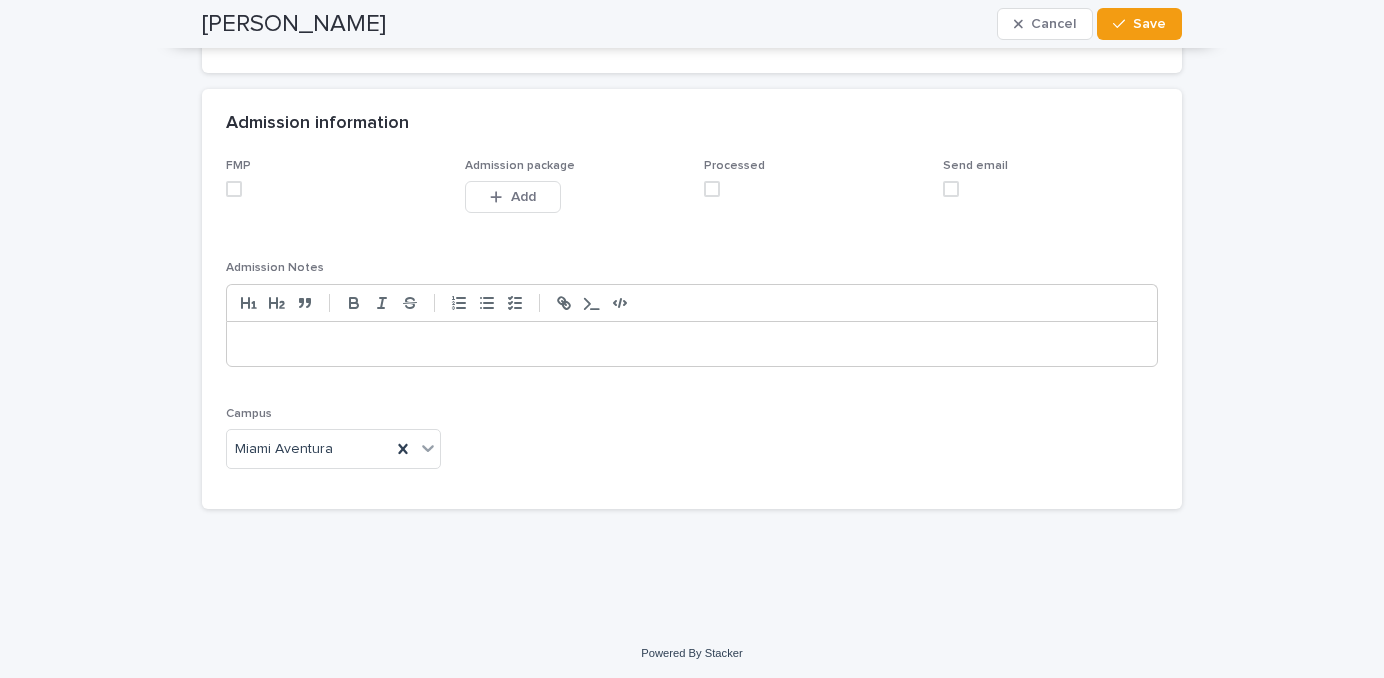 scroll, scrollTop: 2062, scrollLeft: 0, axis: vertical 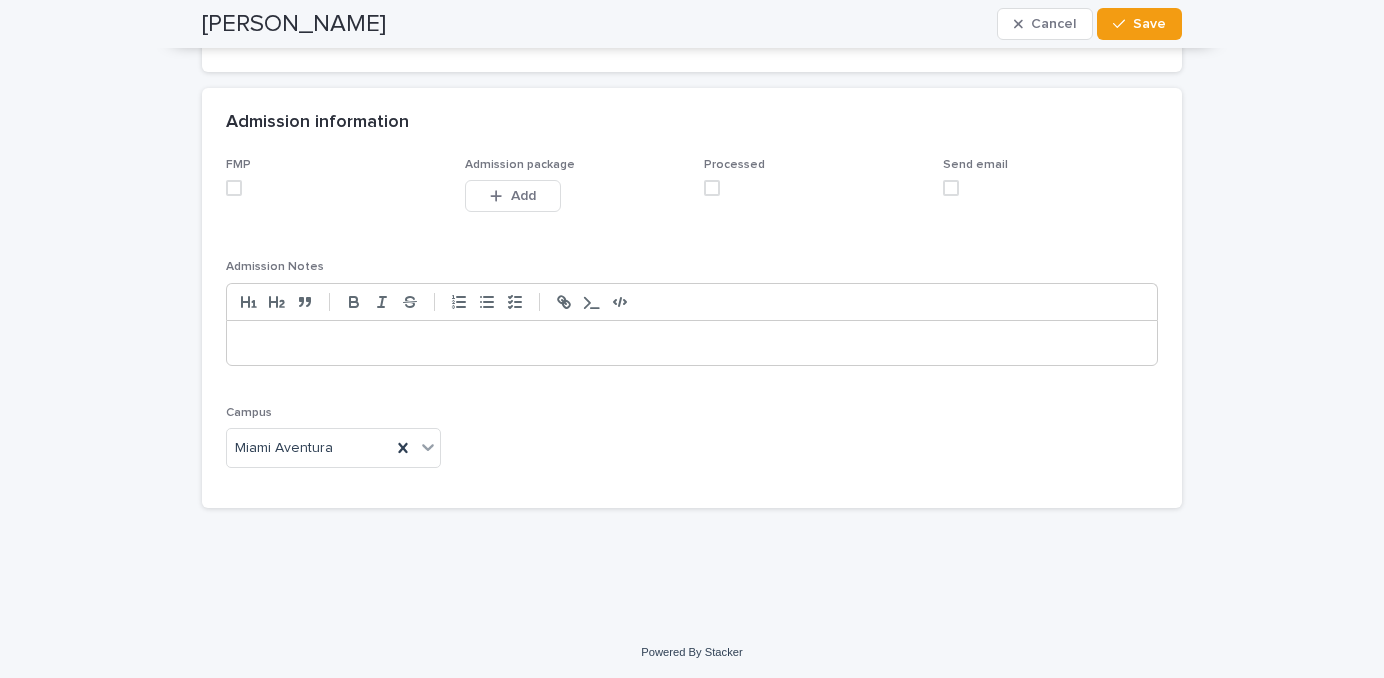 click at bounding box center [234, 188] 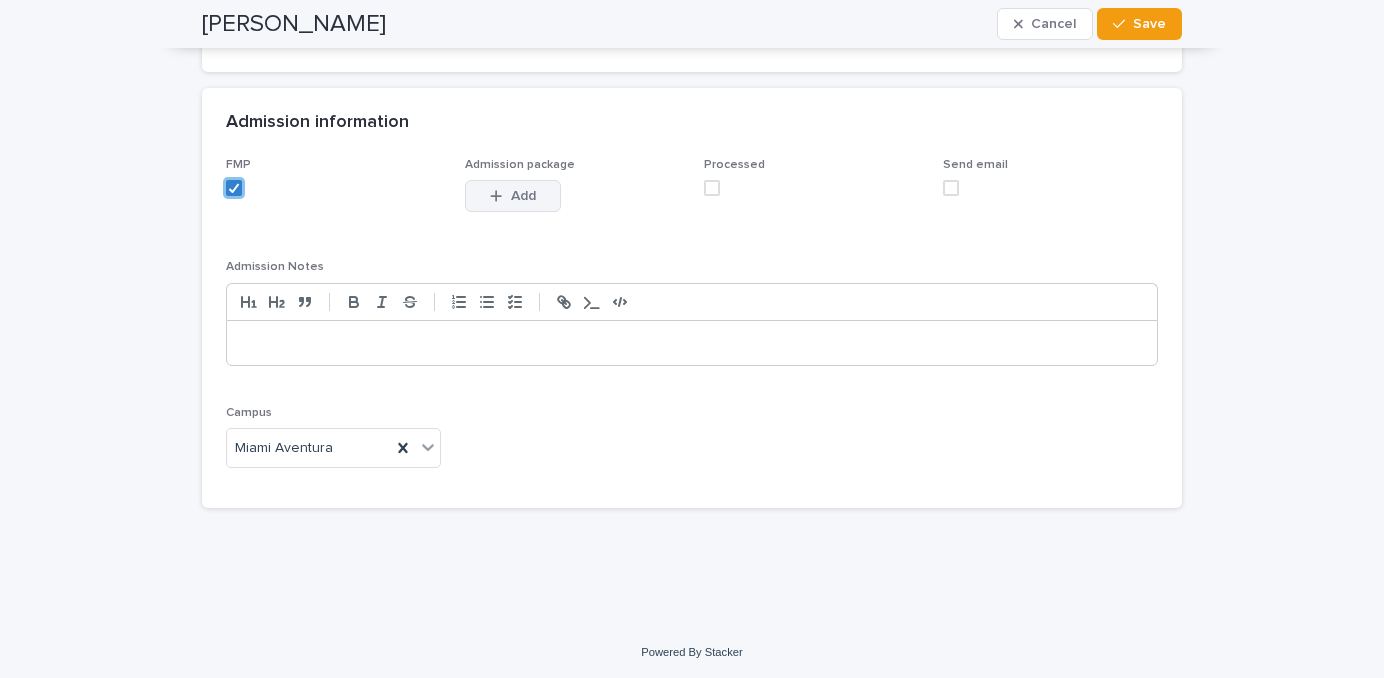 click on "Add" at bounding box center [523, 196] 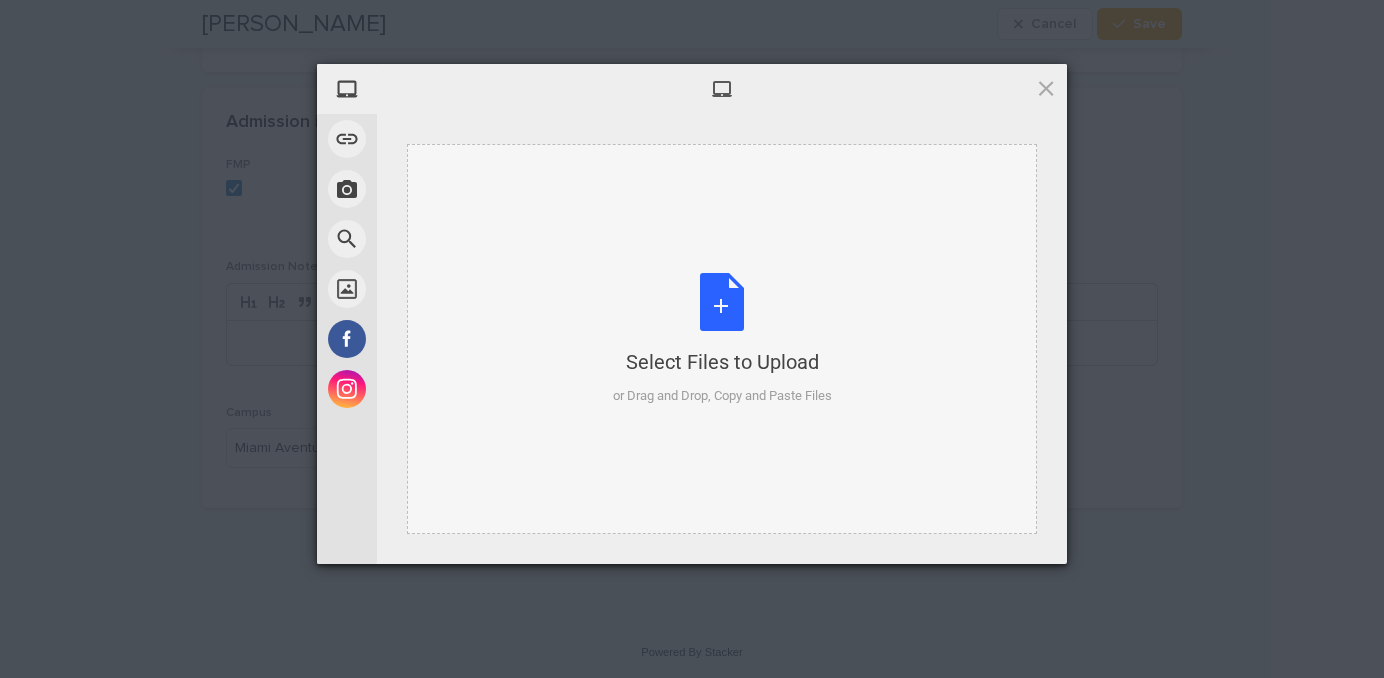 click on "Select Files to Upload
or Drag and Drop, Copy and Paste Files" at bounding box center [722, 339] 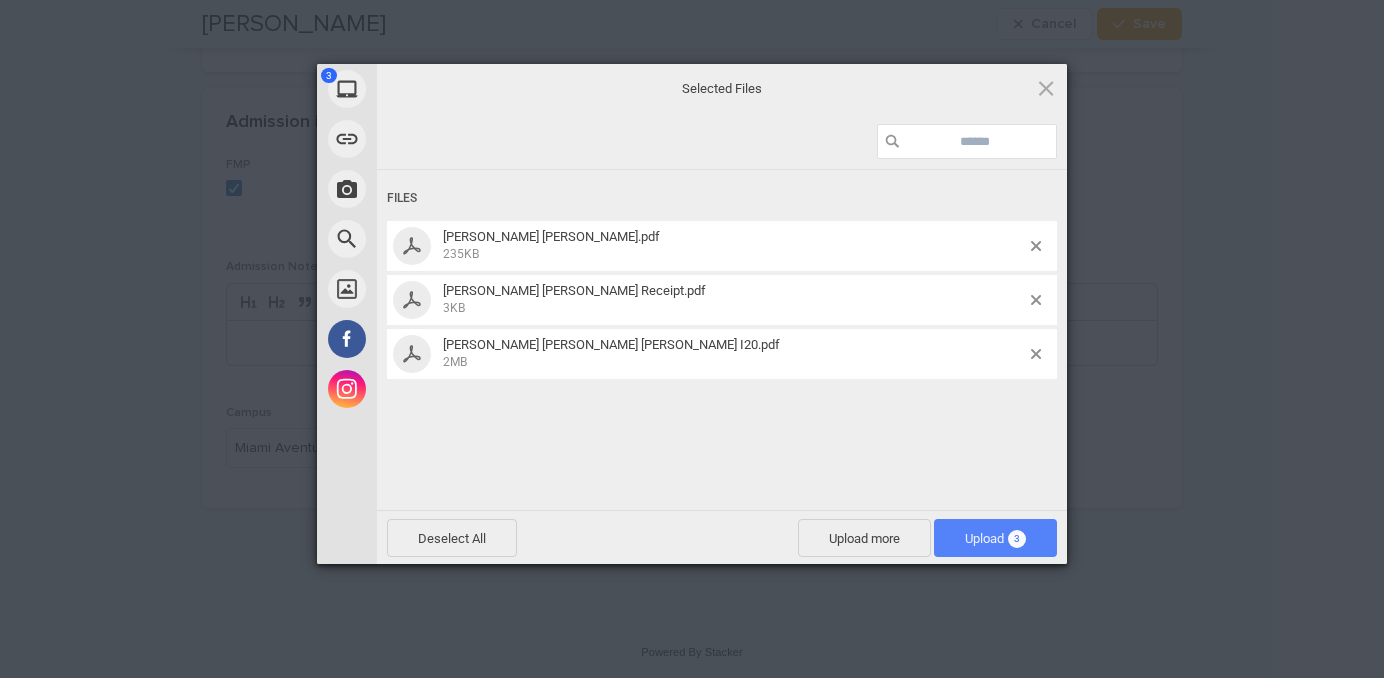 click on "Upload
3" at bounding box center [995, 538] 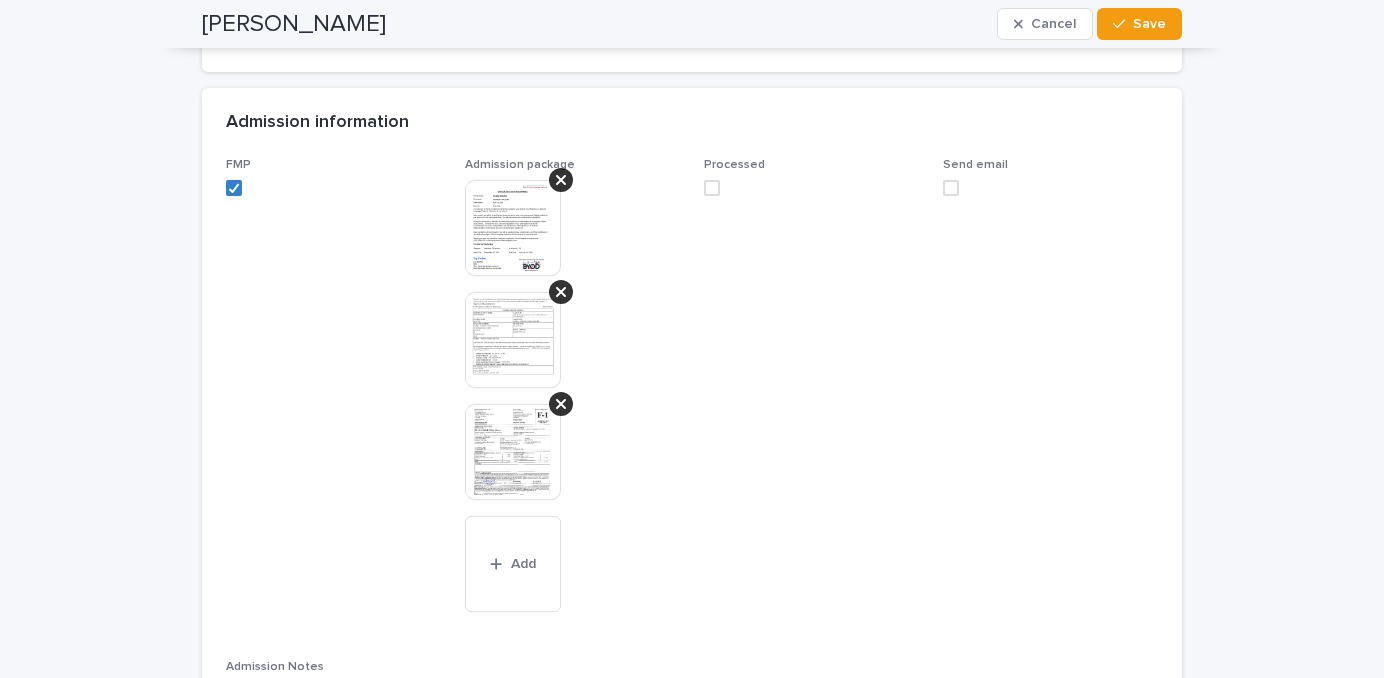 click at bounding box center [712, 188] 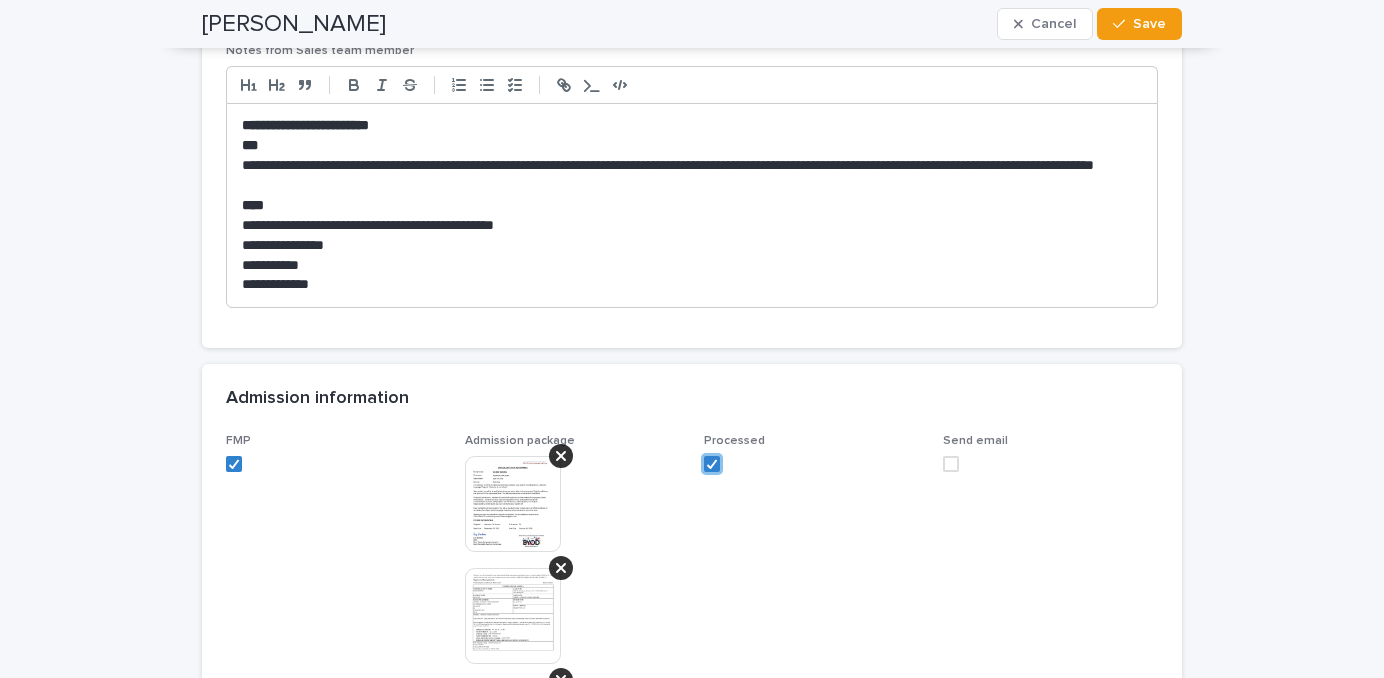 scroll, scrollTop: 1762, scrollLeft: 0, axis: vertical 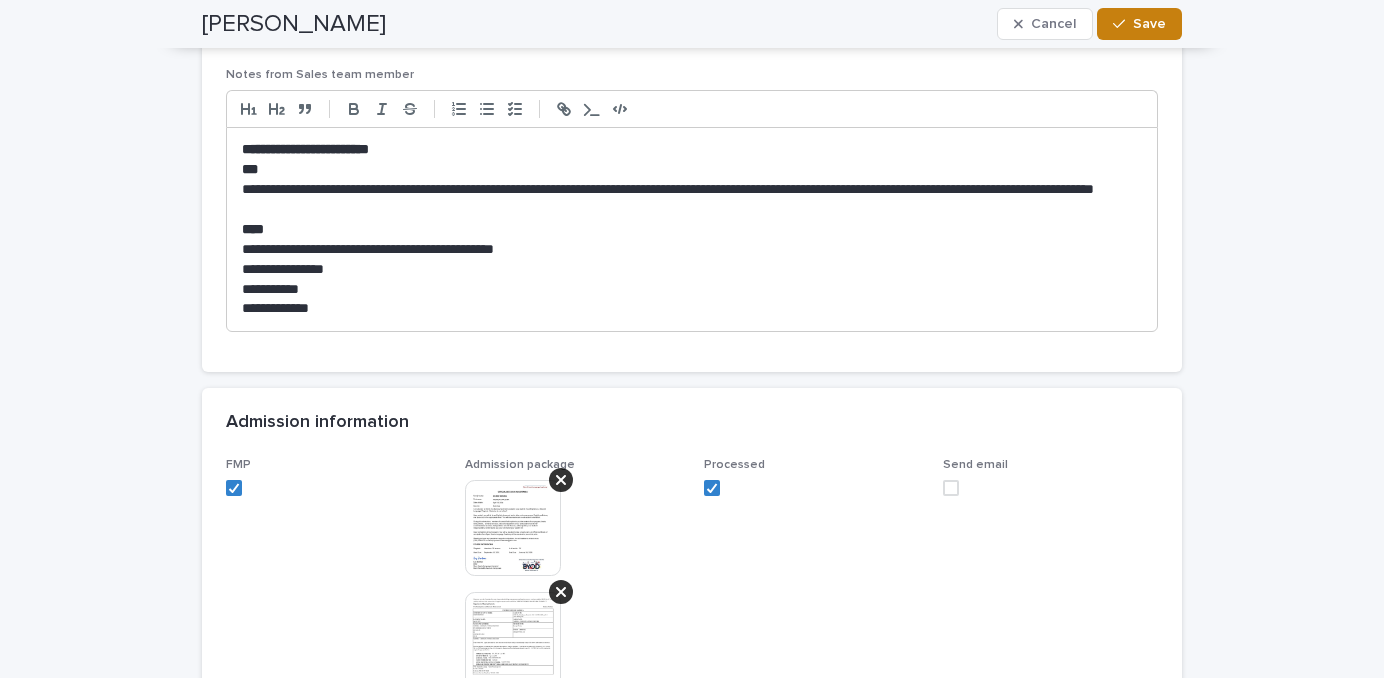 click at bounding box center [1123, 24] 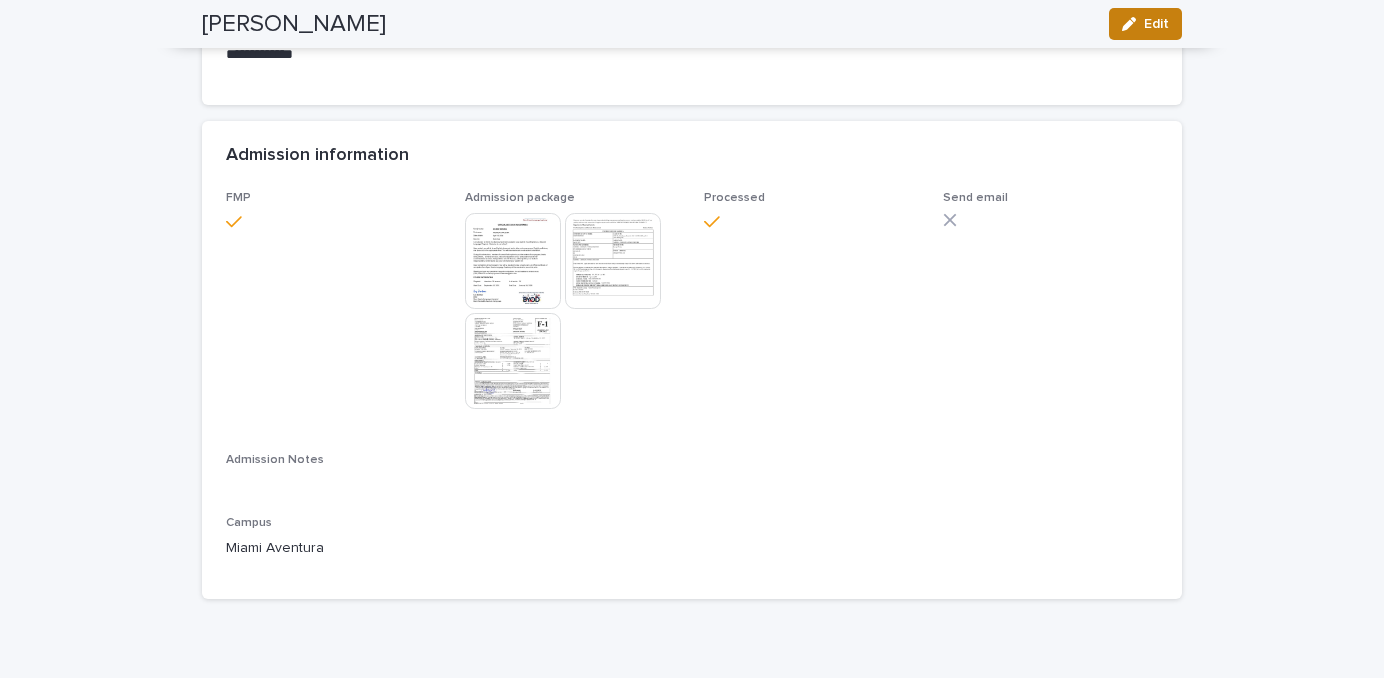click on "Edit" at bounding box center [1145, 24] 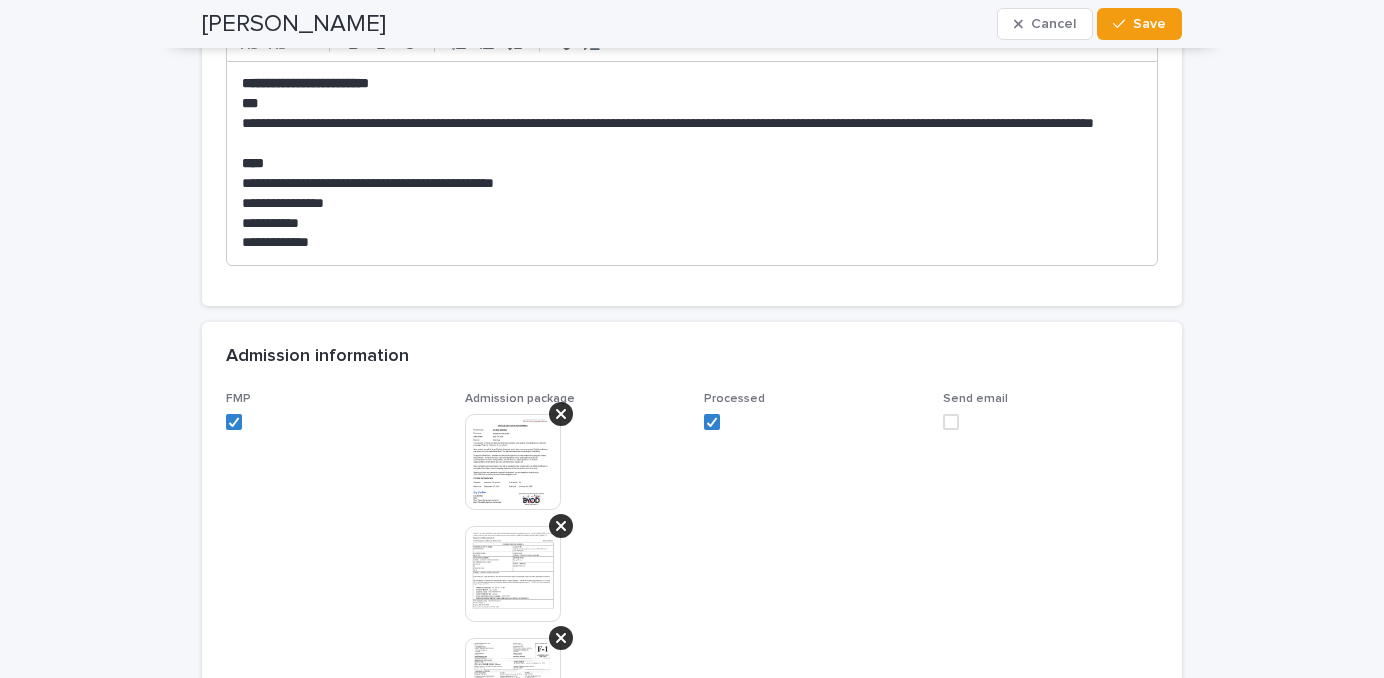 scroll, scrollTop: 1862, scrollLeft: 0, axis: vertical 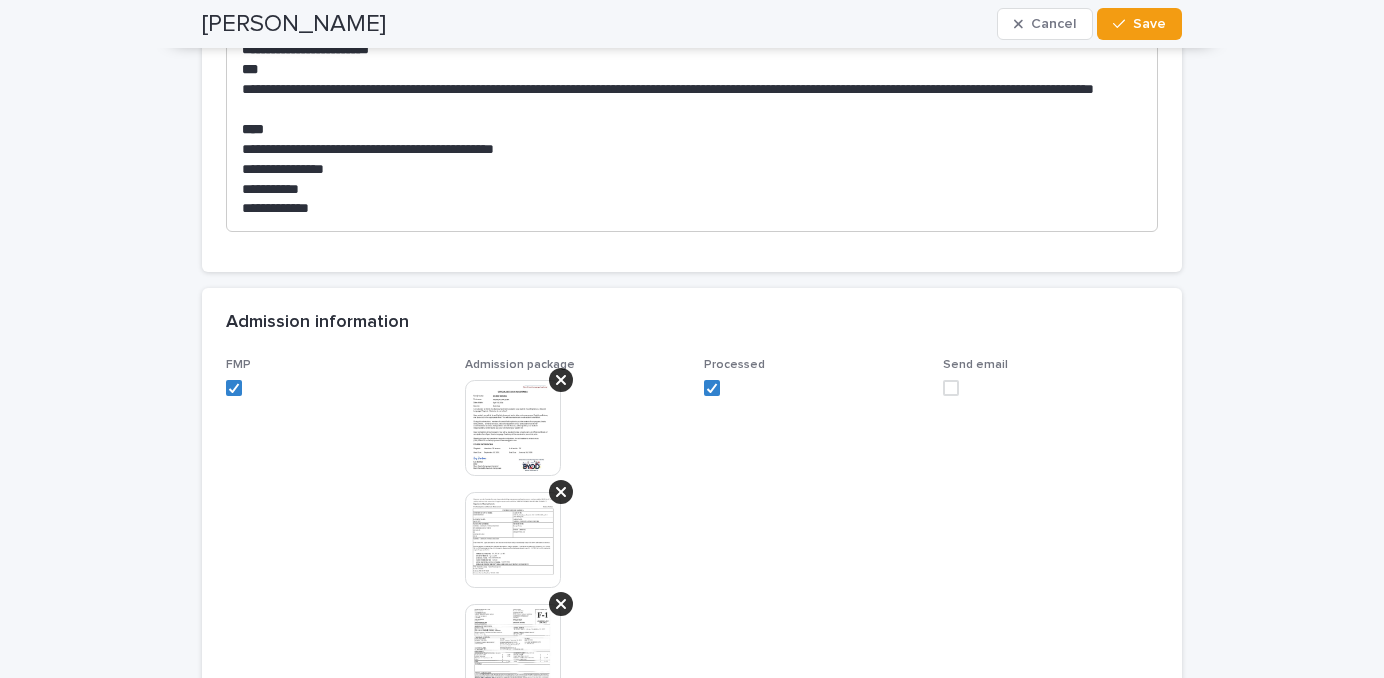 click at bounding box center (951, 388) 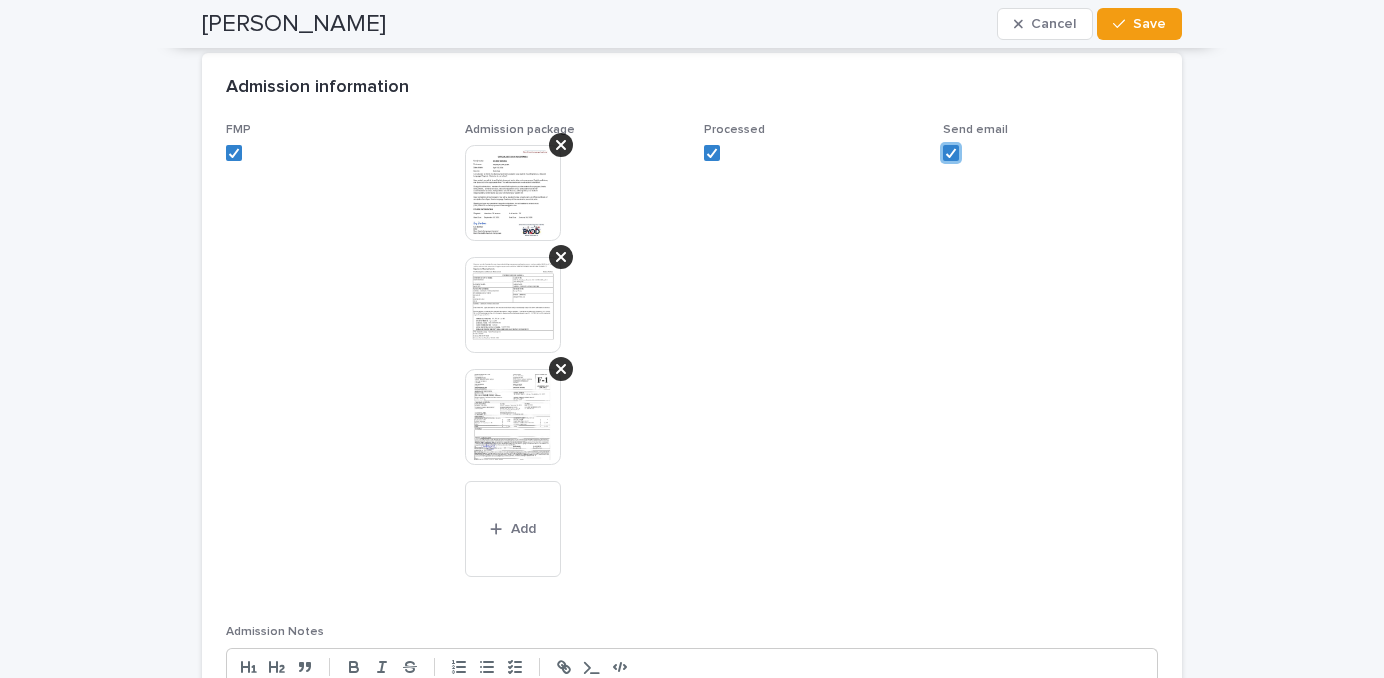 scroll, scrollTop: 1862, scrollLeft: 0, axis: vertical 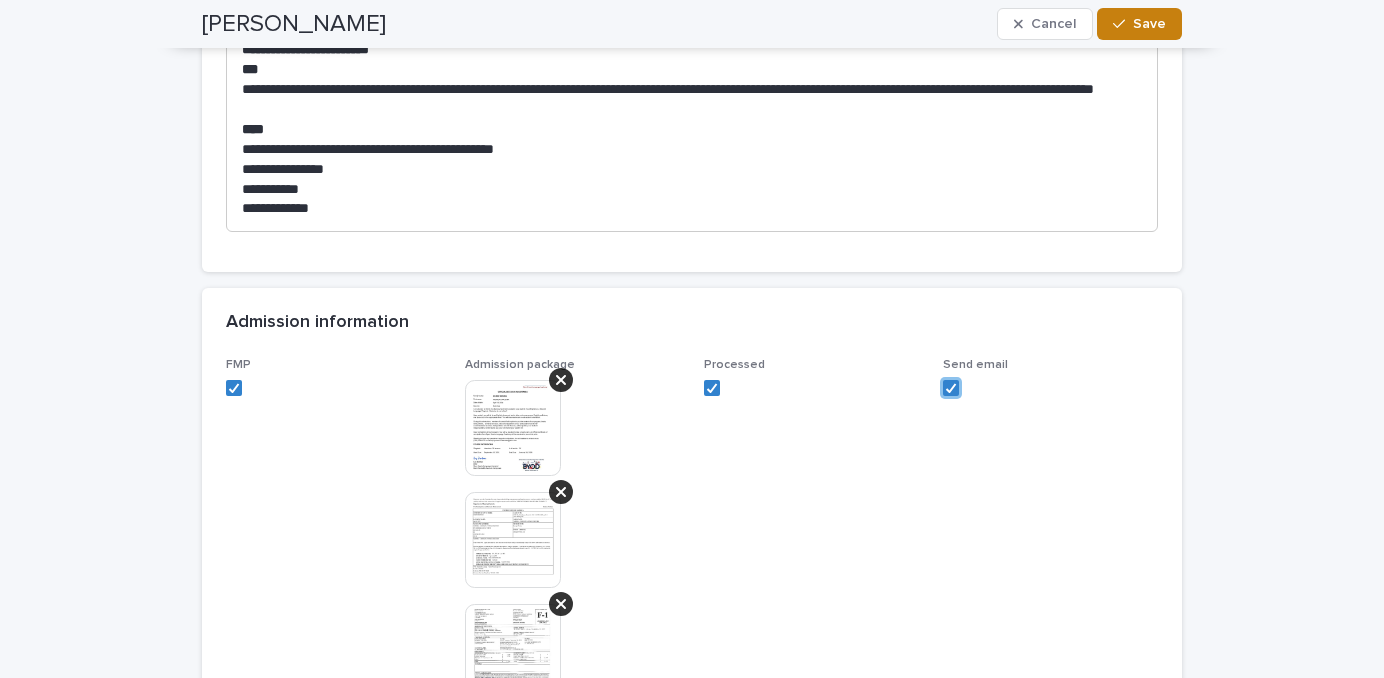 click on "Save" at bounding box center (1149, 24) 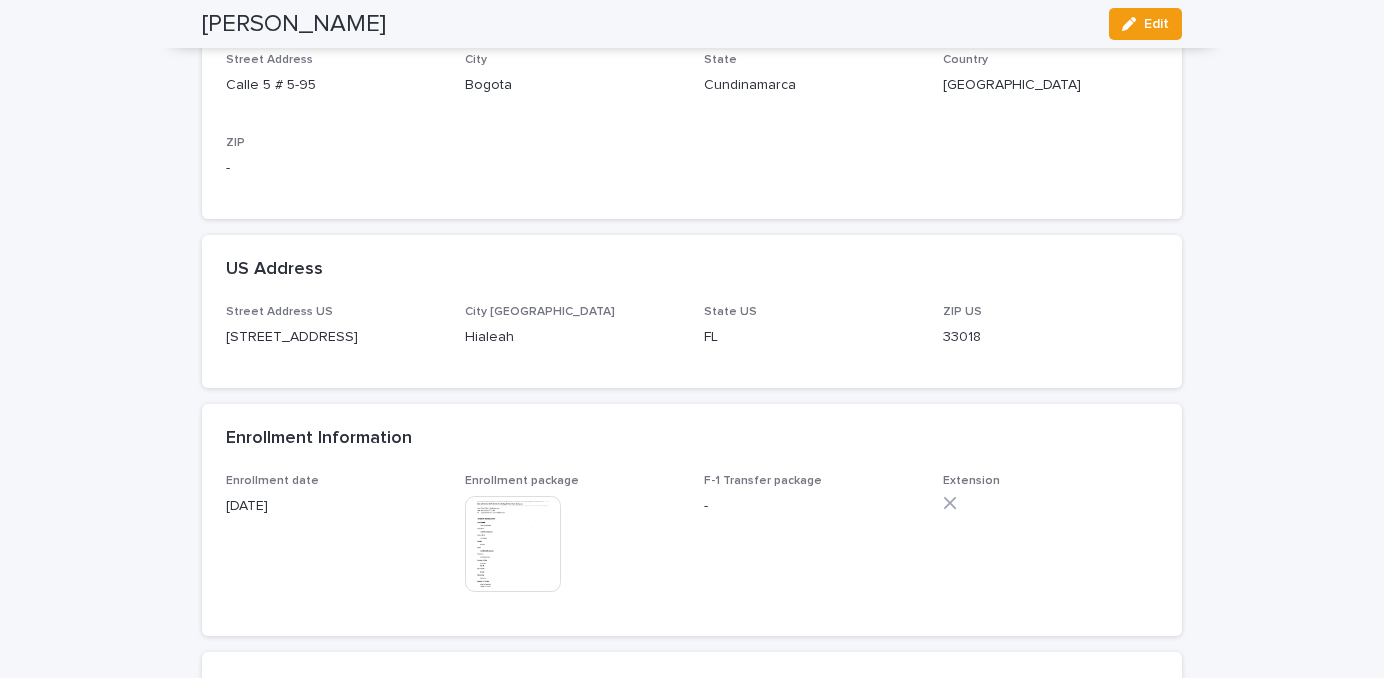 scroll, scrollTop: 0, scrollLeft: 0, axis: both 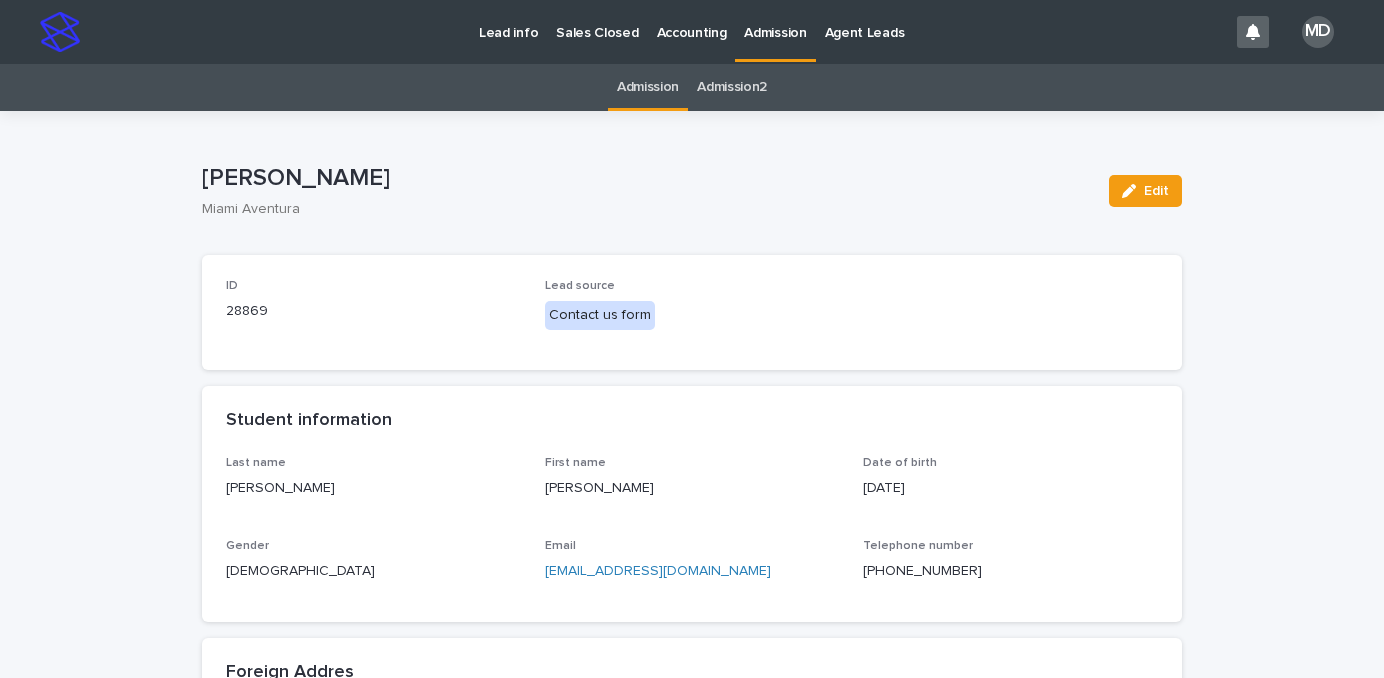 click on "Admission2" at bounding box center [732, 87] 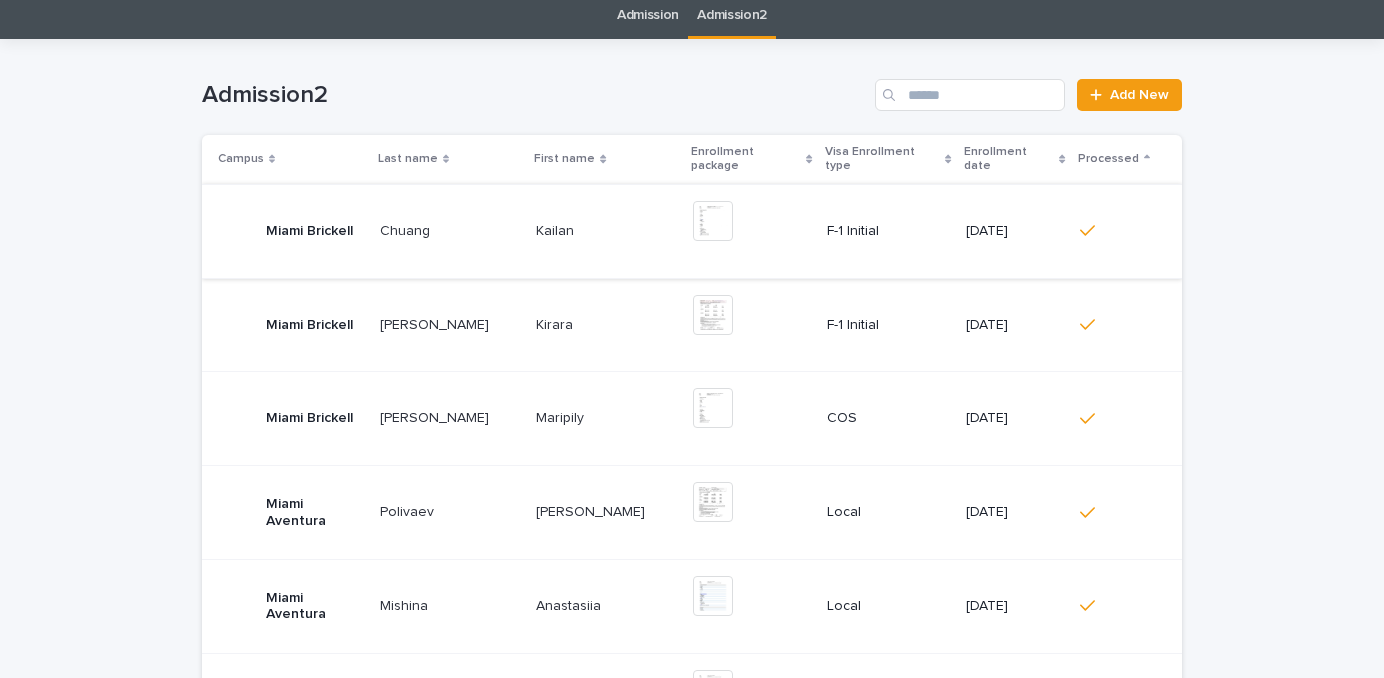 scroll, scrollTop: 0, scrollLeft: 0, axis: both 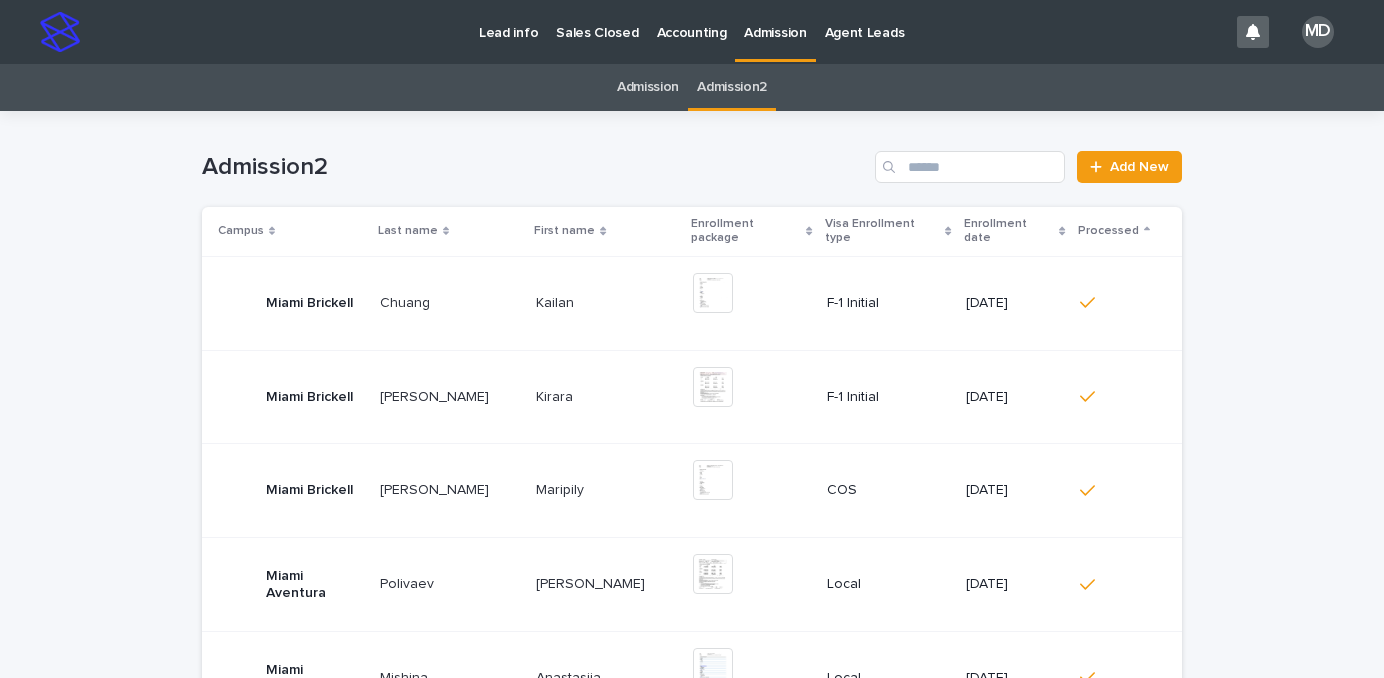 click on "Admission" at bounding box center [648, 87] 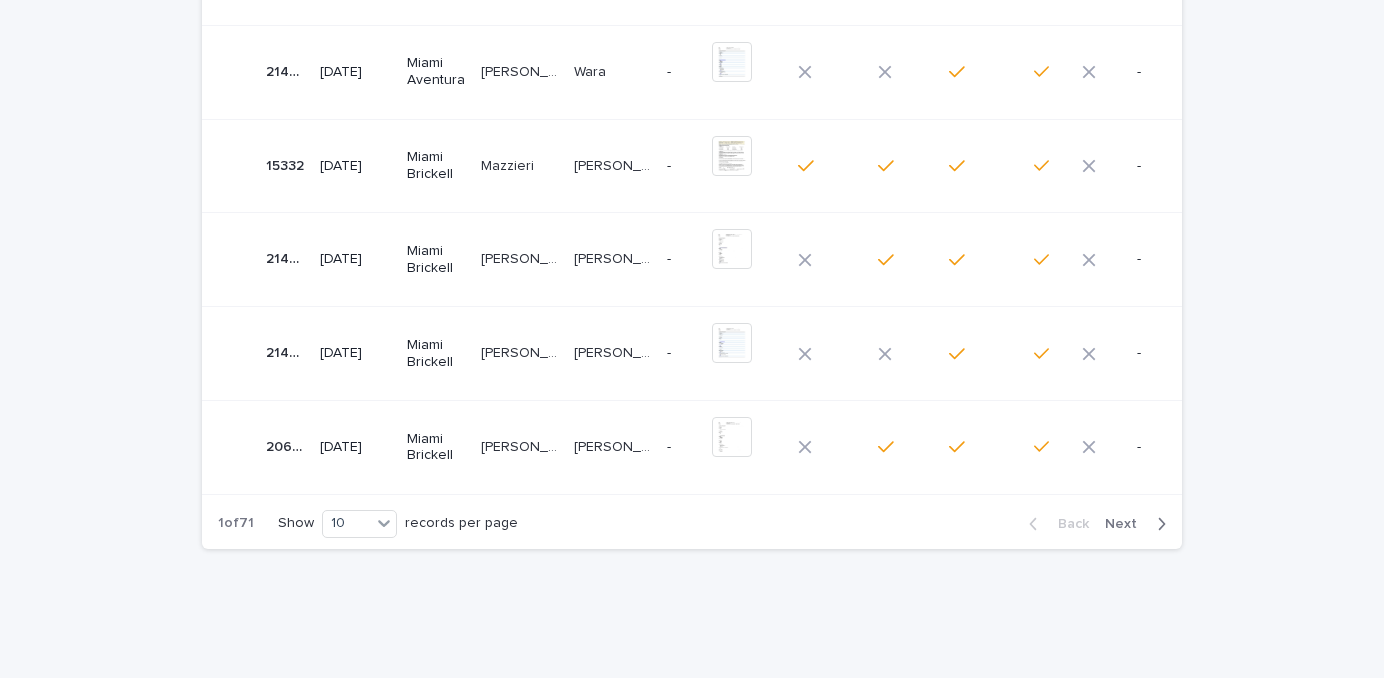 scroll, scrollTop: 0, scrollLeft: 0, axis: both 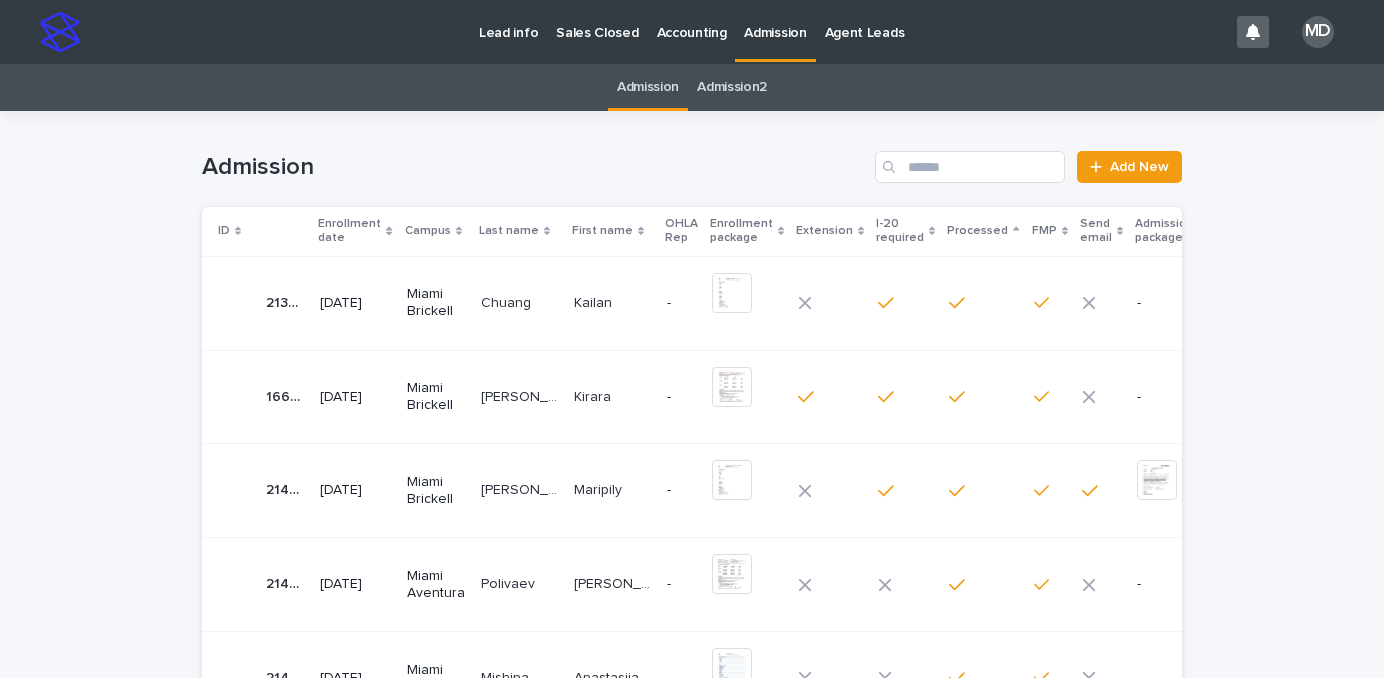 click on "Enrollment date" at bounding box center [349, 231] 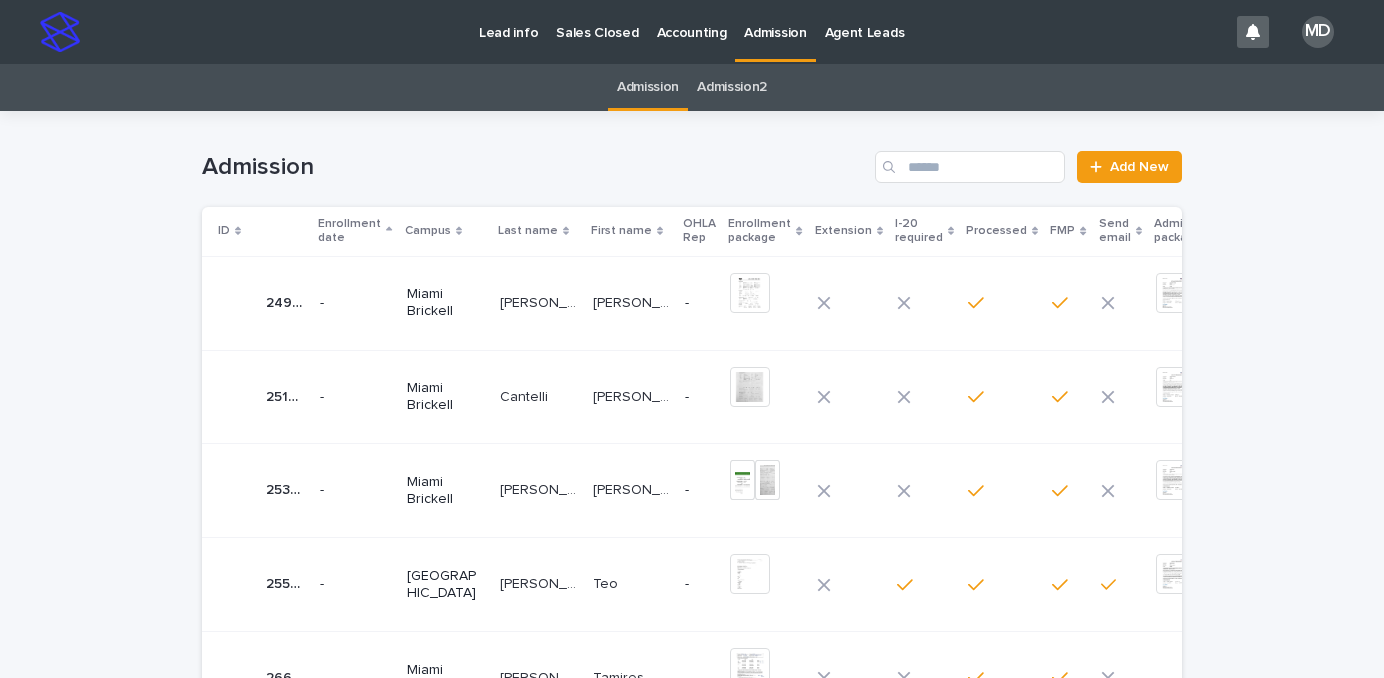 click 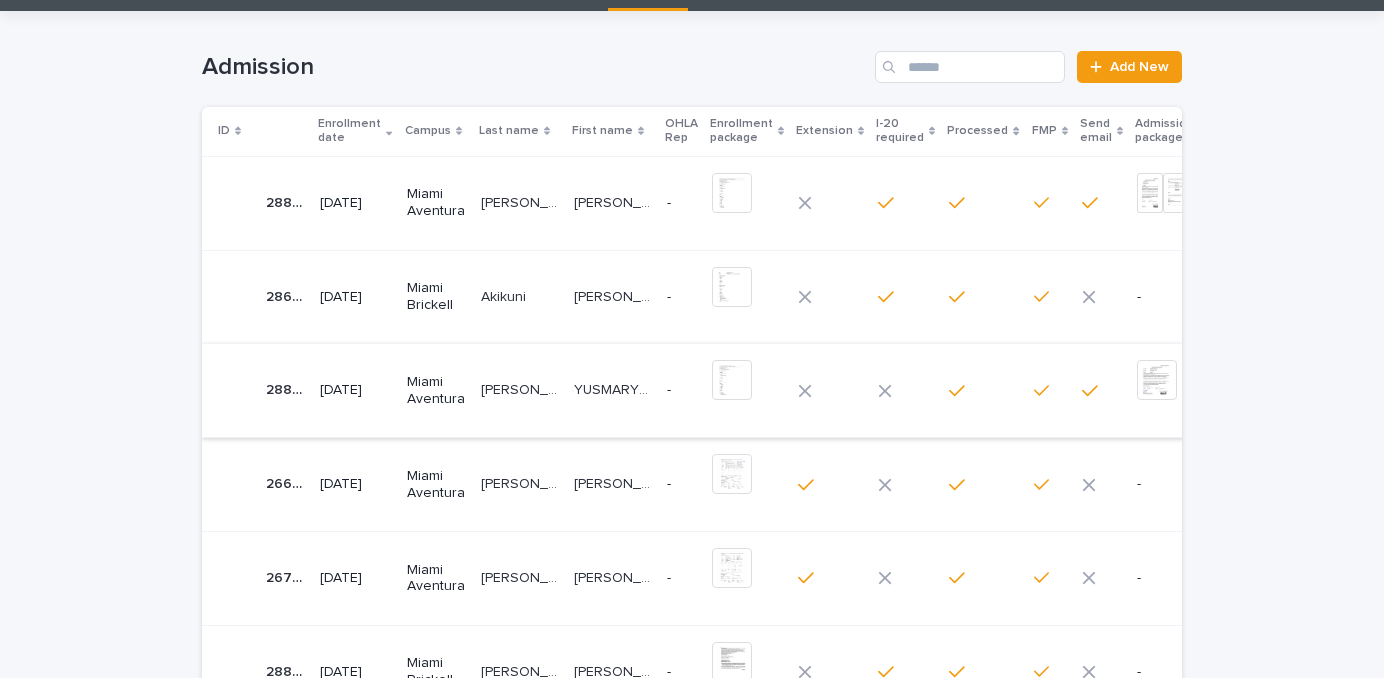 scroll, scrollTop: 100, scrollLeft: 0, axis: vertical 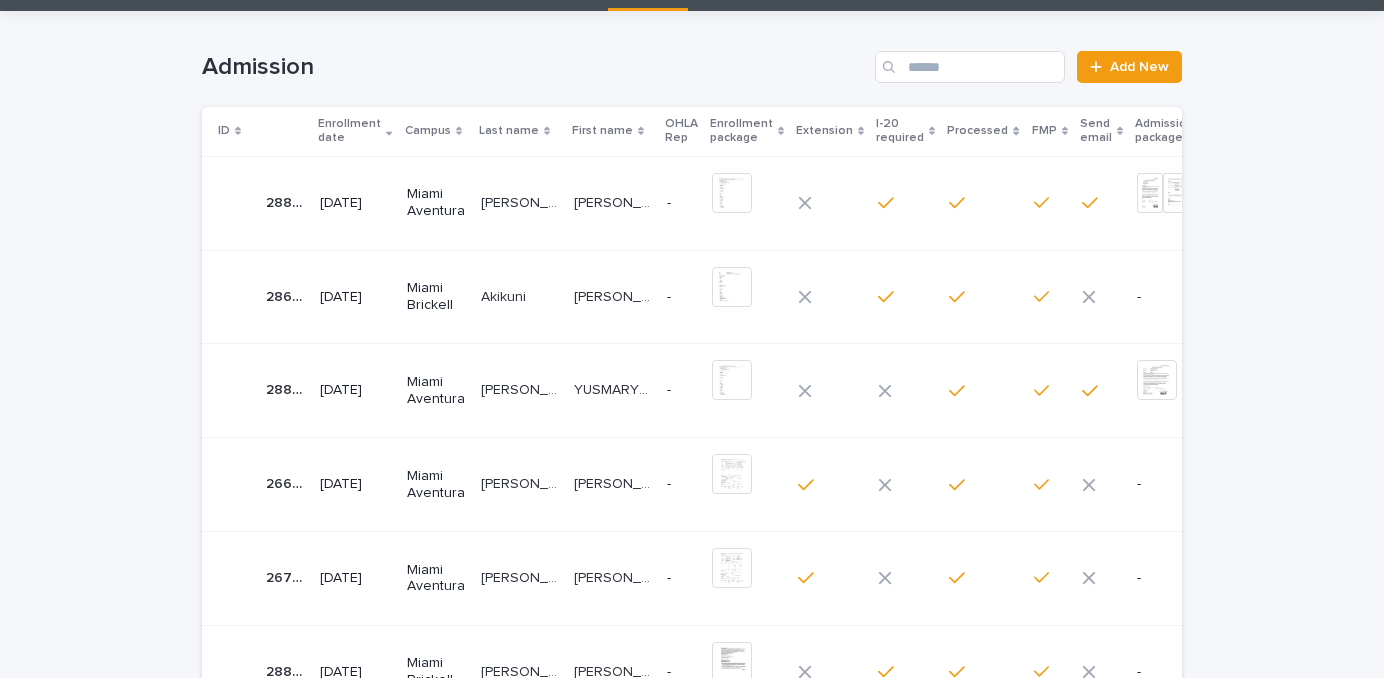click on "[DATE]" at bounding box center [355, 297] 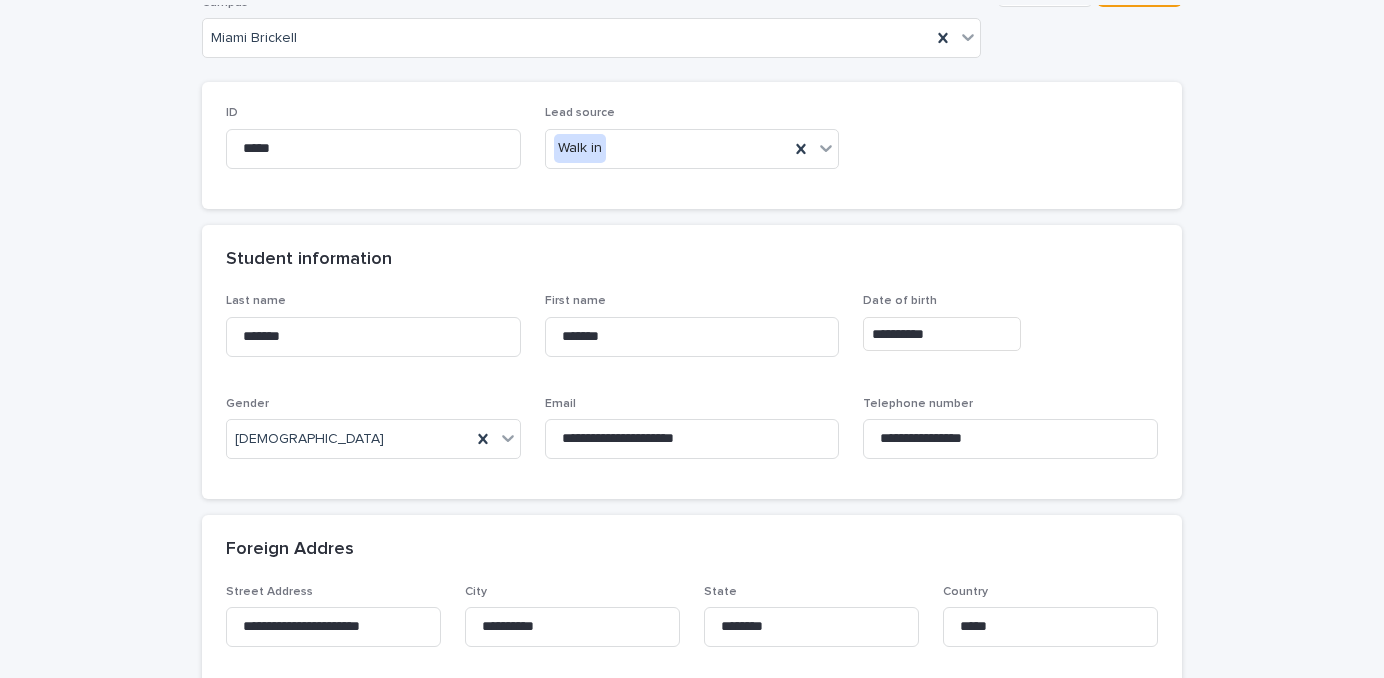 scroll, scrollTop: 0, scrollLeft: 0, axis: both 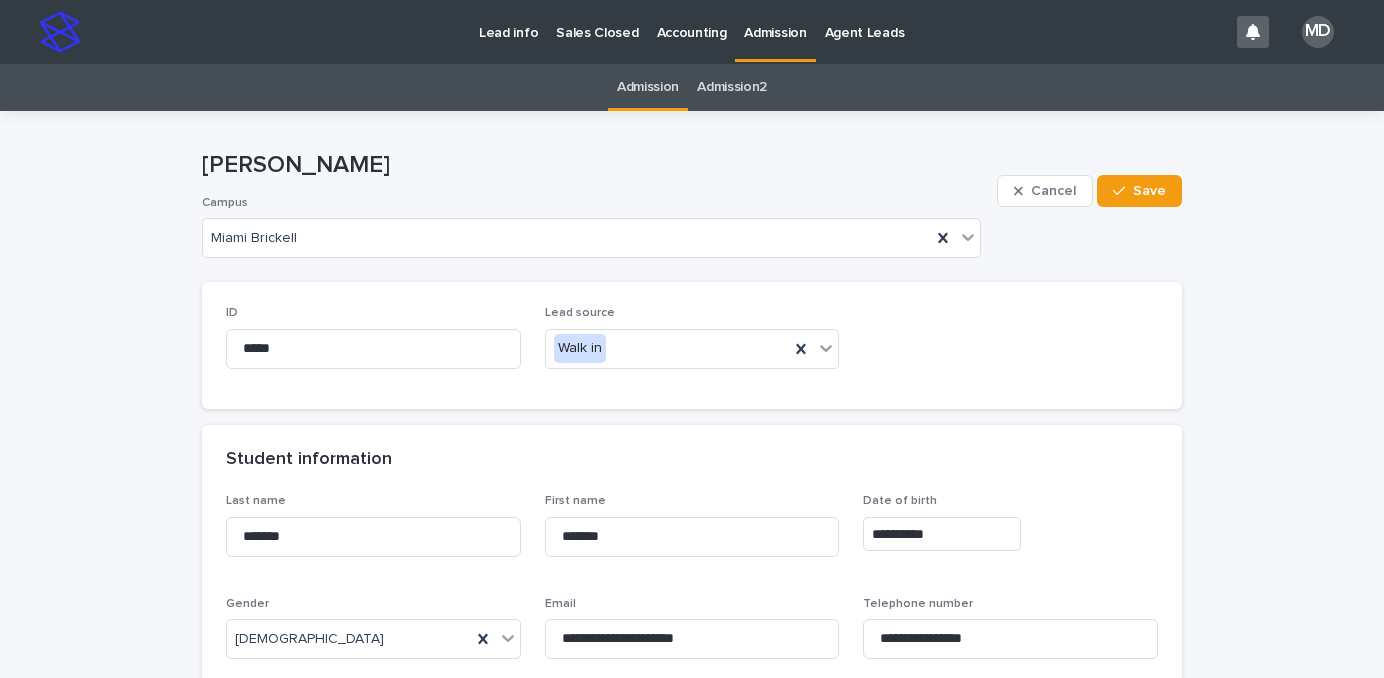 click on "**********" at bounding box center [692, 1339] 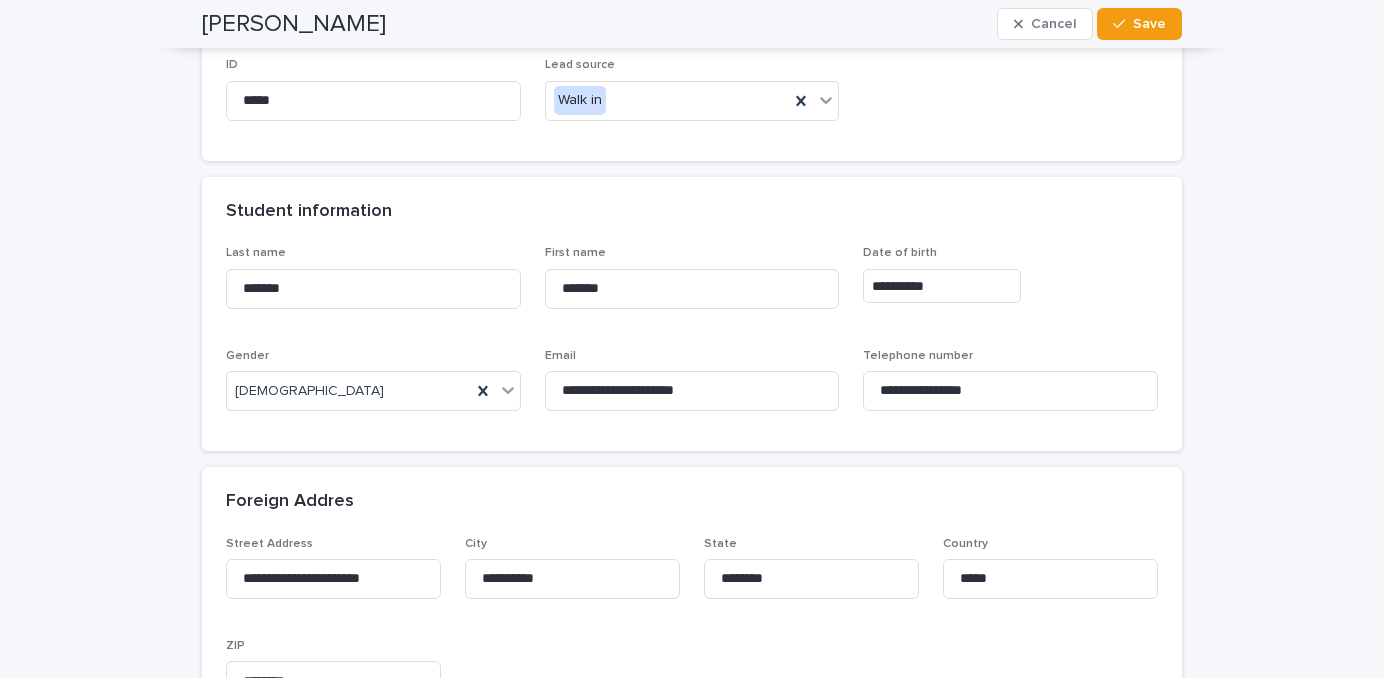 scroll, scrollTop: 200, scrollLeft: 0, axis: vertical 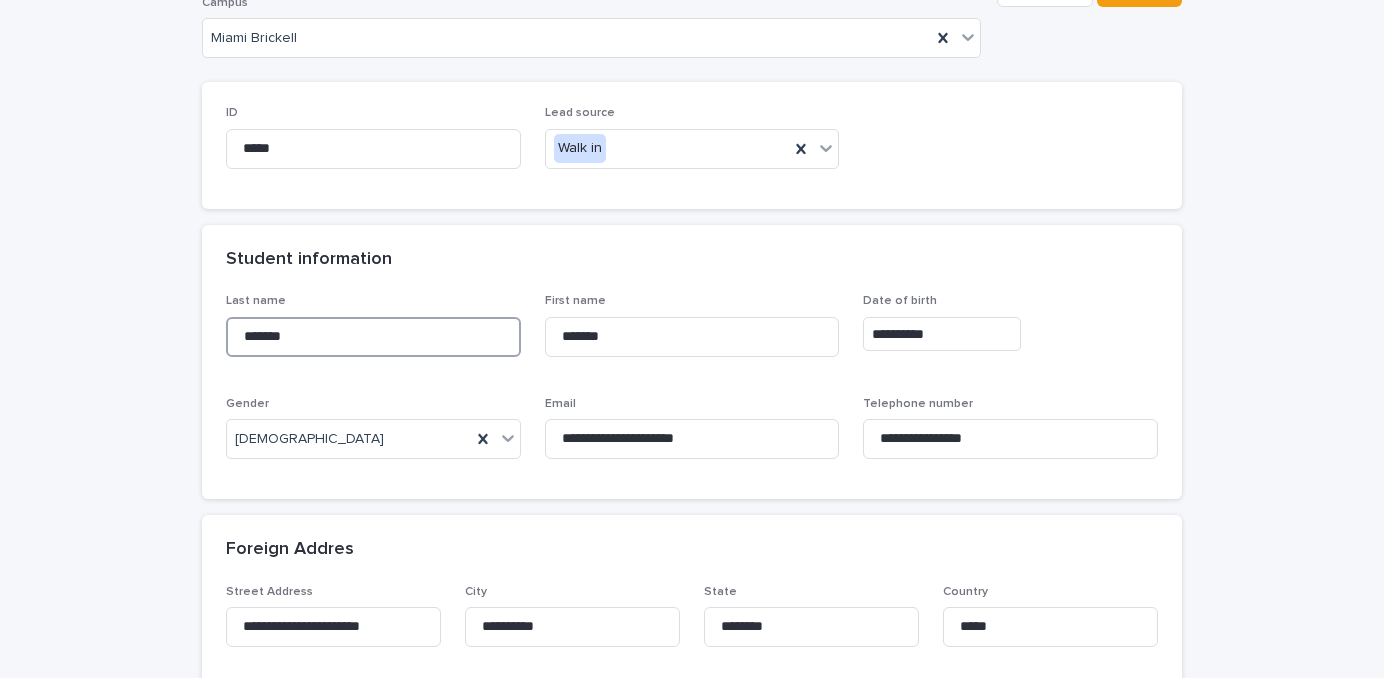drag, startPoint x: 322, startPoint y: 336, endPoint x: 94, endPoint y: 312, distance: 229.25967 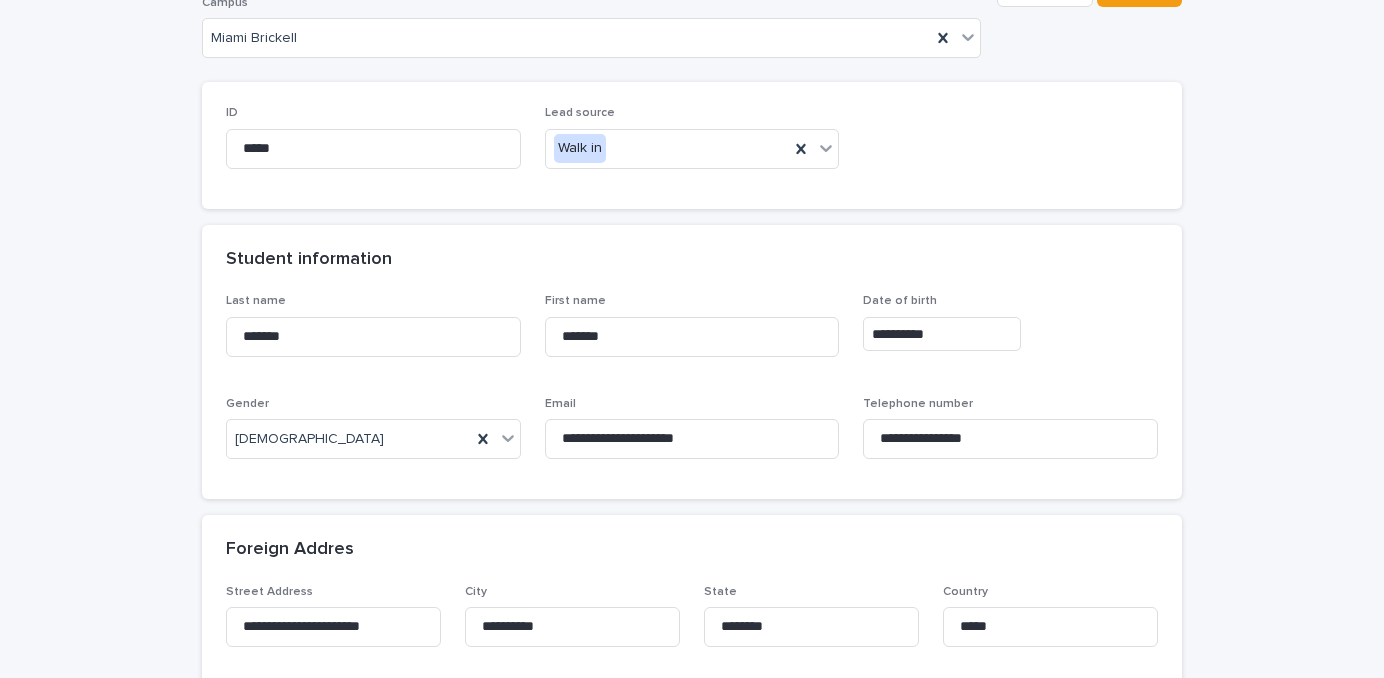 drag, startPoint x: 780, startPoint y: 277, endPoint x: 700, endPoint y: 303, distance: 84.118965 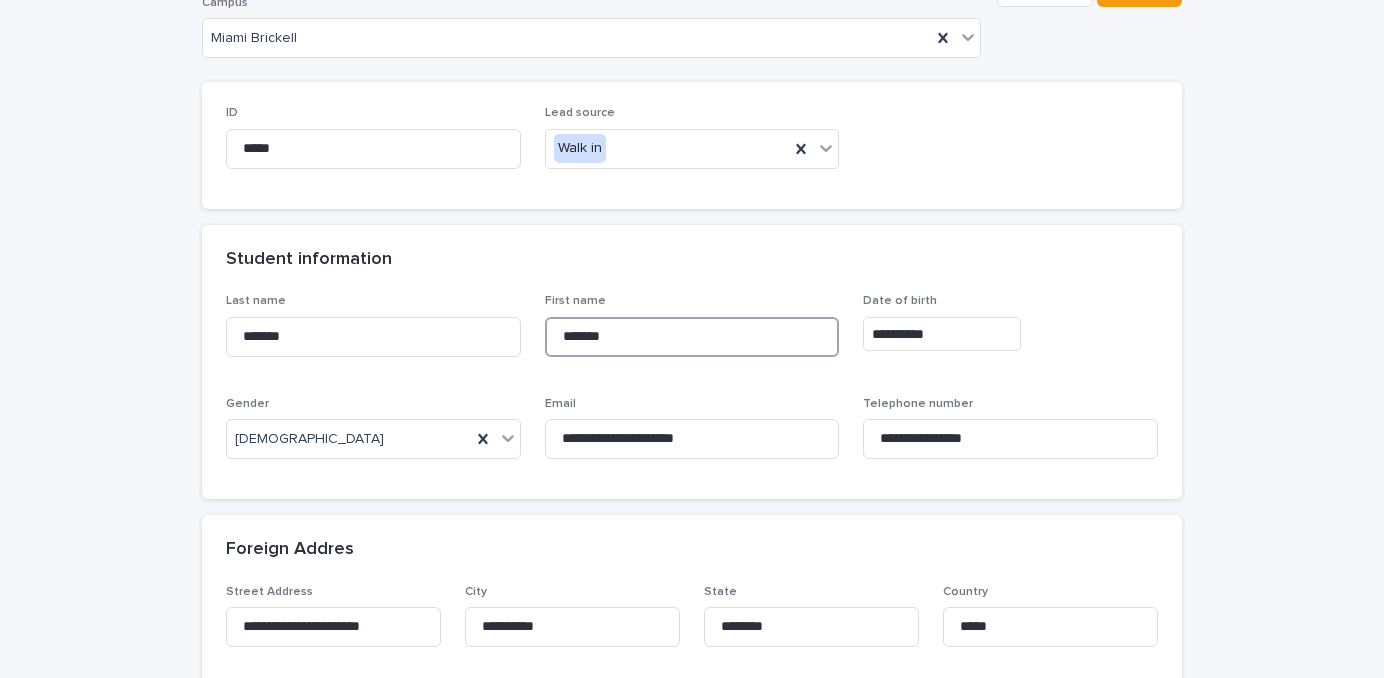 drag, startPoint x: 629, startPoint y: 343, endPoint x: 421, endPoint y: 315, distance: 209.87616 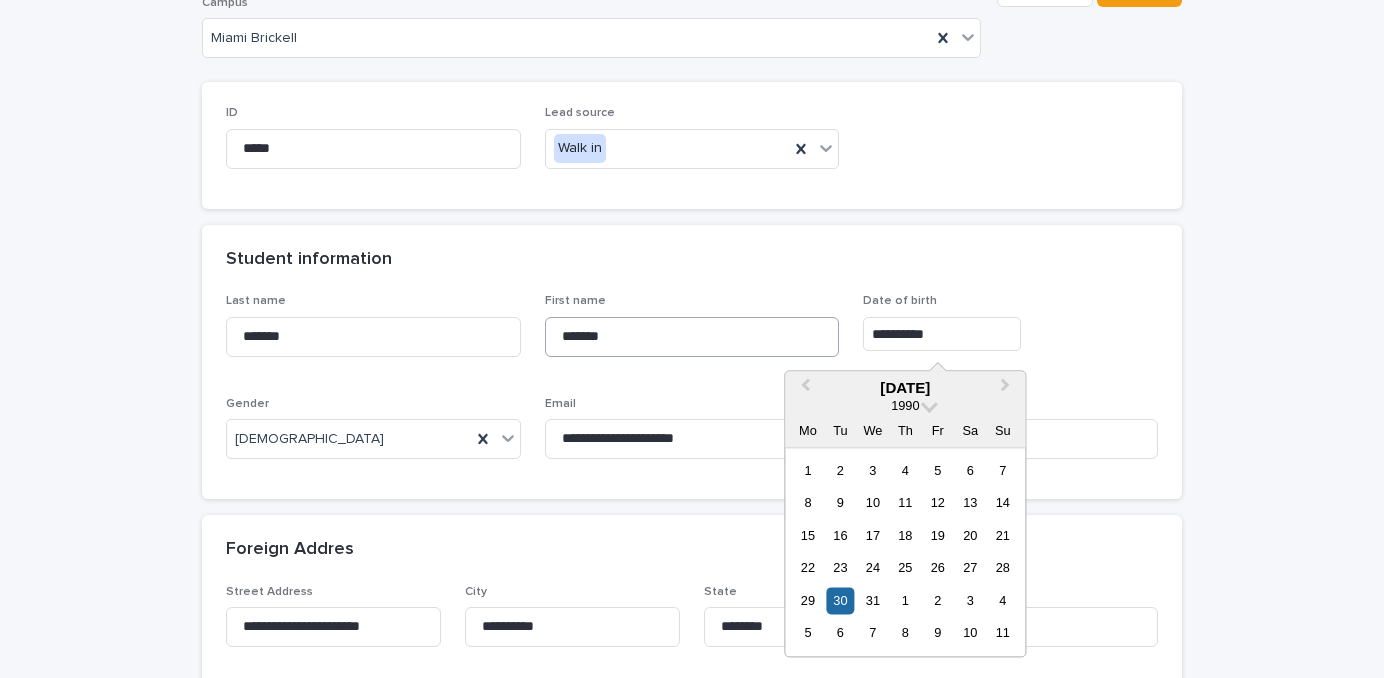 drag, startPoint x: 867, startPoint y: 324, endPoint x: 789, endPoint y: 320, distance: 78.10249 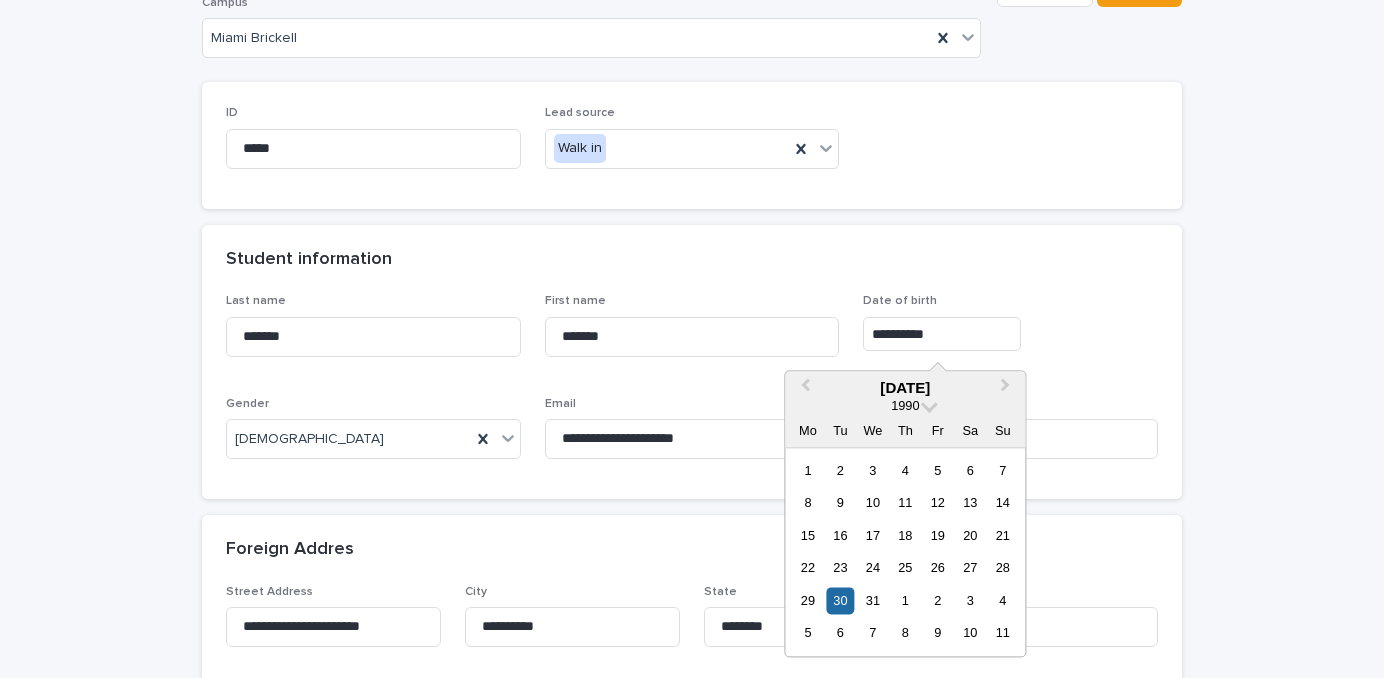 click on "Student information" at bounding box center [688, 260] 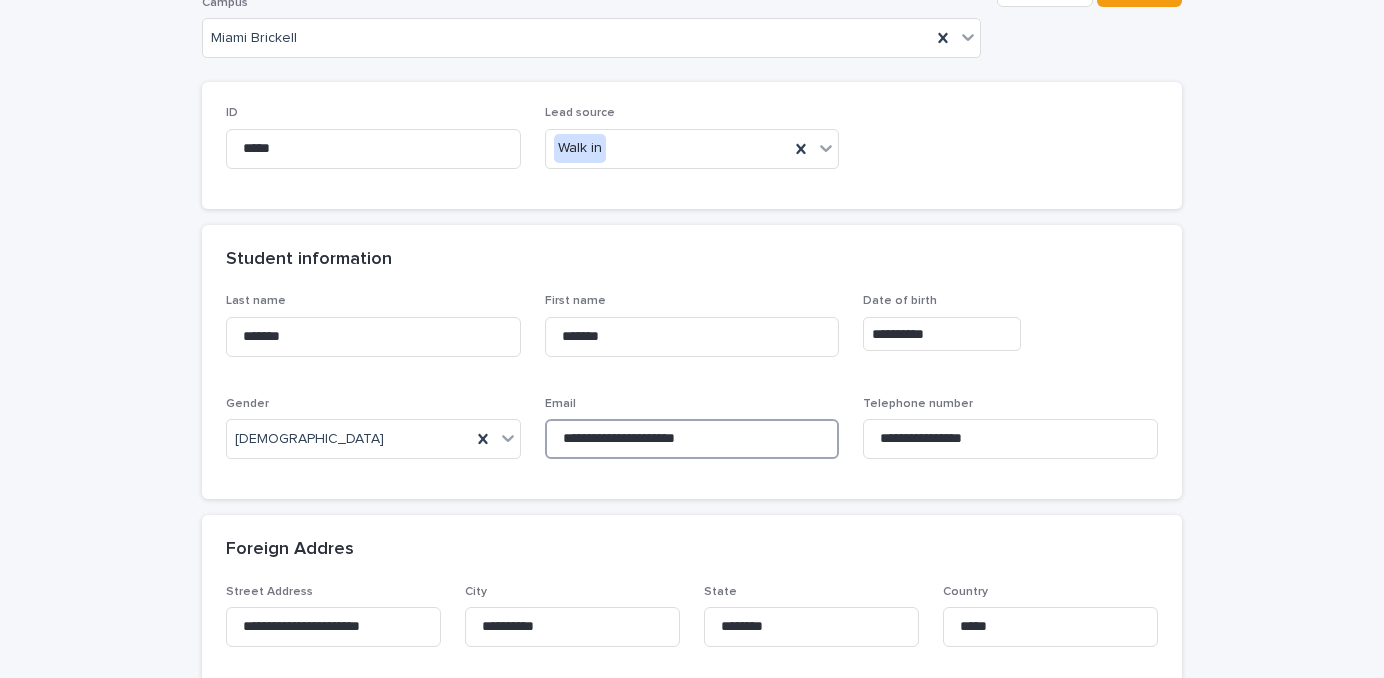 drag, startPoint x: 419, startPoint y: 408, endPoint x: 307, endPoint y: 408, distance: 112 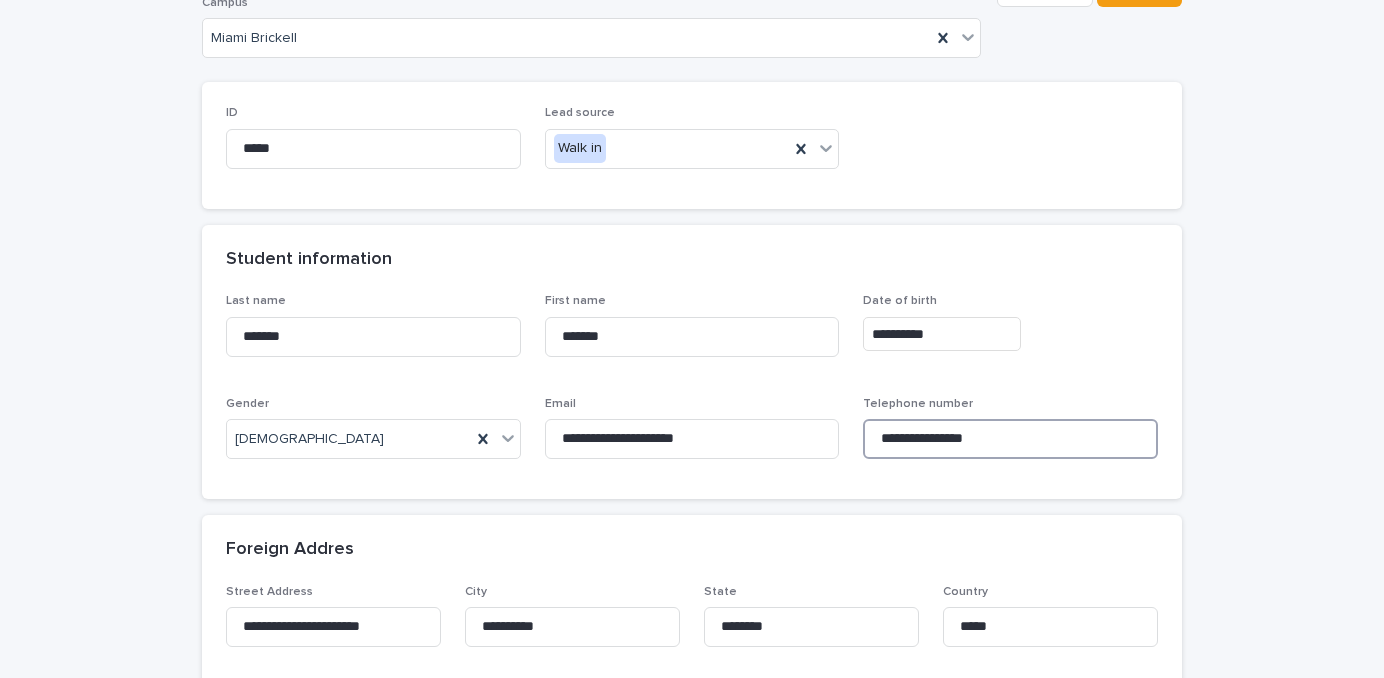 drag, startPoint x: 993, startPoint y: 436, endPoint x: 880, endPoint y: 433, distance: 113.03982 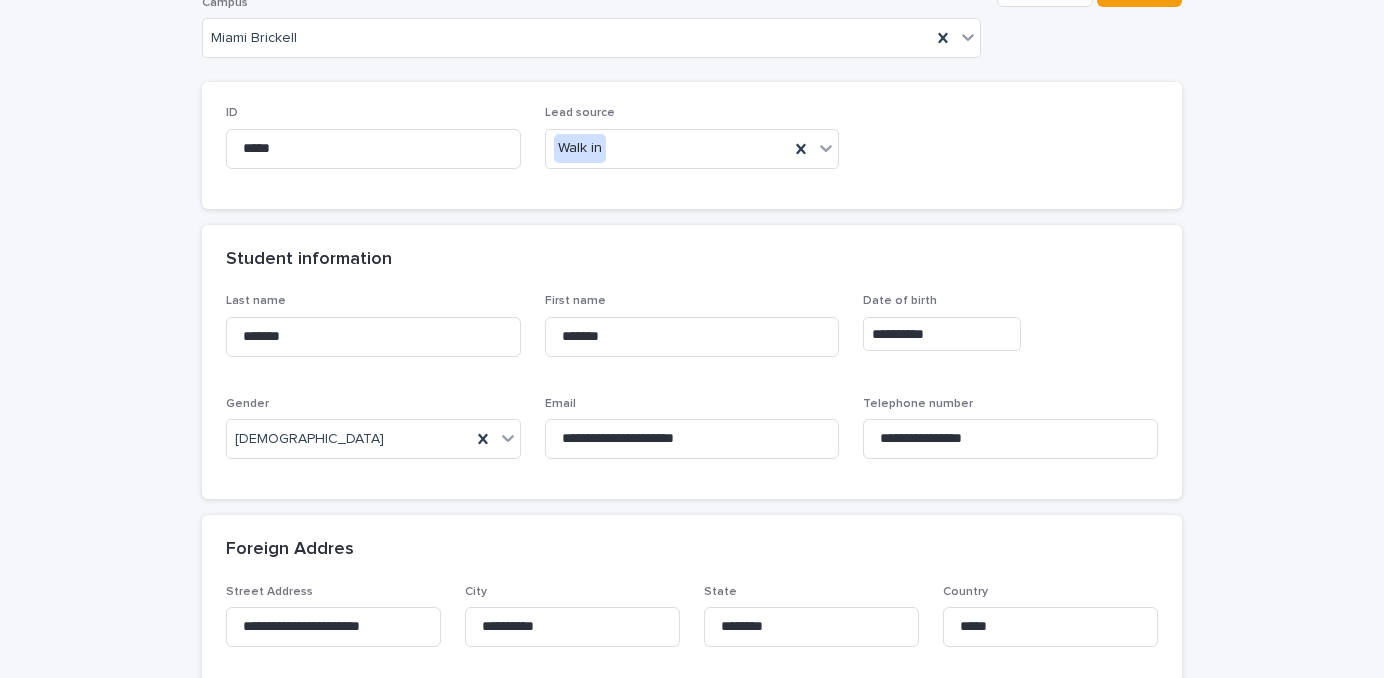 drag, startPoint x: 1073, startPoint y: 323, endPoint x: 1043, endPoint y: 315, distance: 31.04835 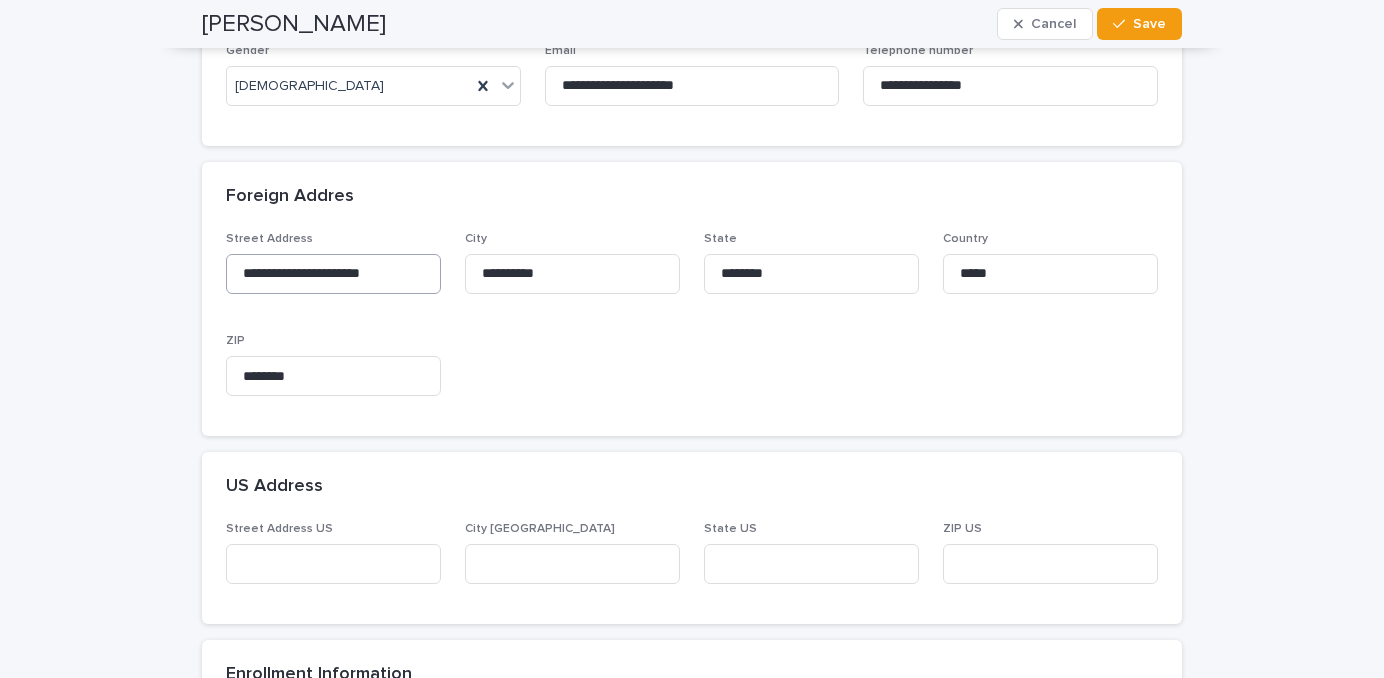scroll, scrollTop: 600, scrollLeft: 0, axis: vertical 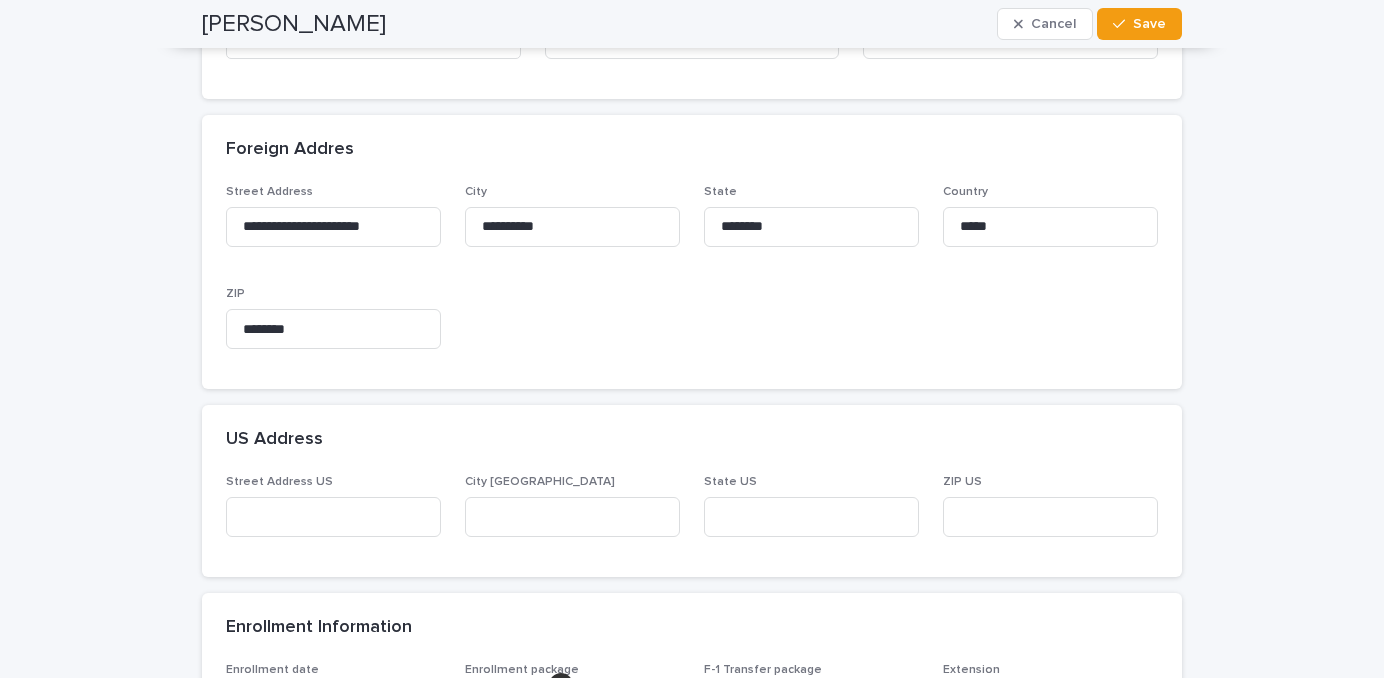 drag, startPoint x: 1208, startPoint y: 385, endPoint x: 1181, endPoint y: 383, distance: 27.073973 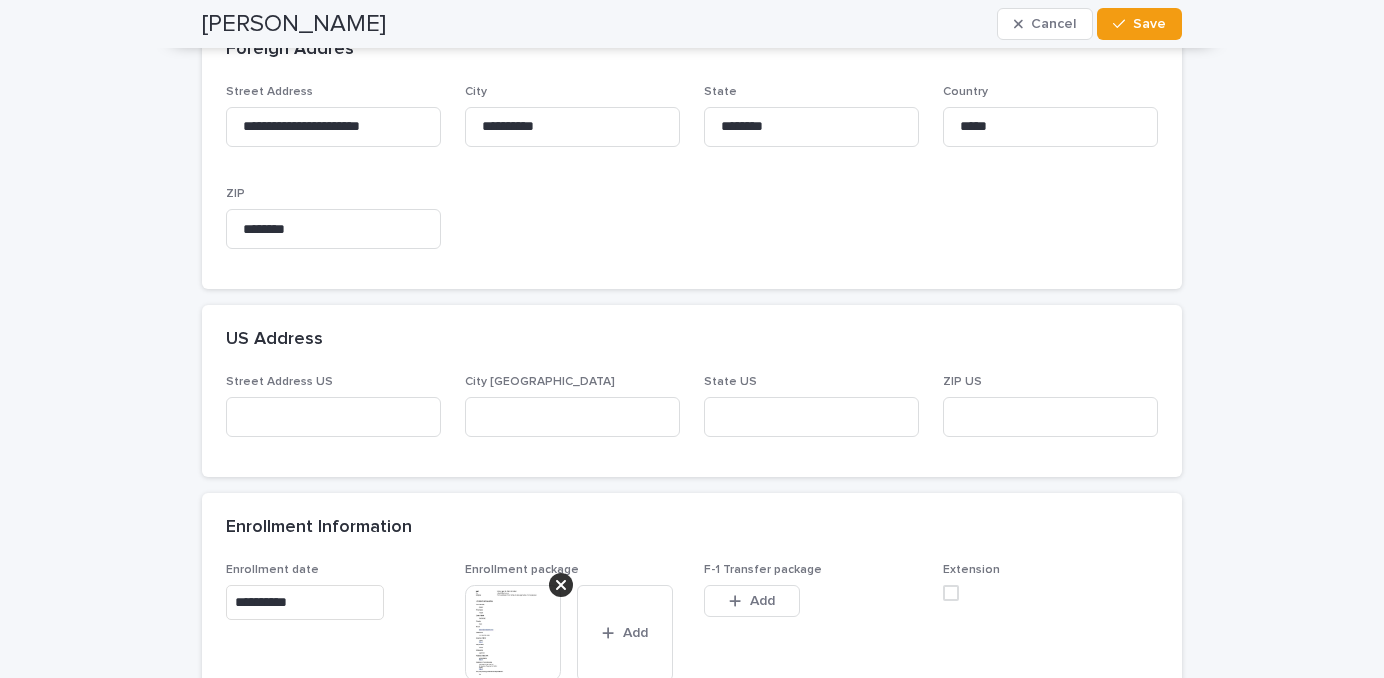 scroll, scrollTop: 1200, scrollLeft: 0, axis: vertical 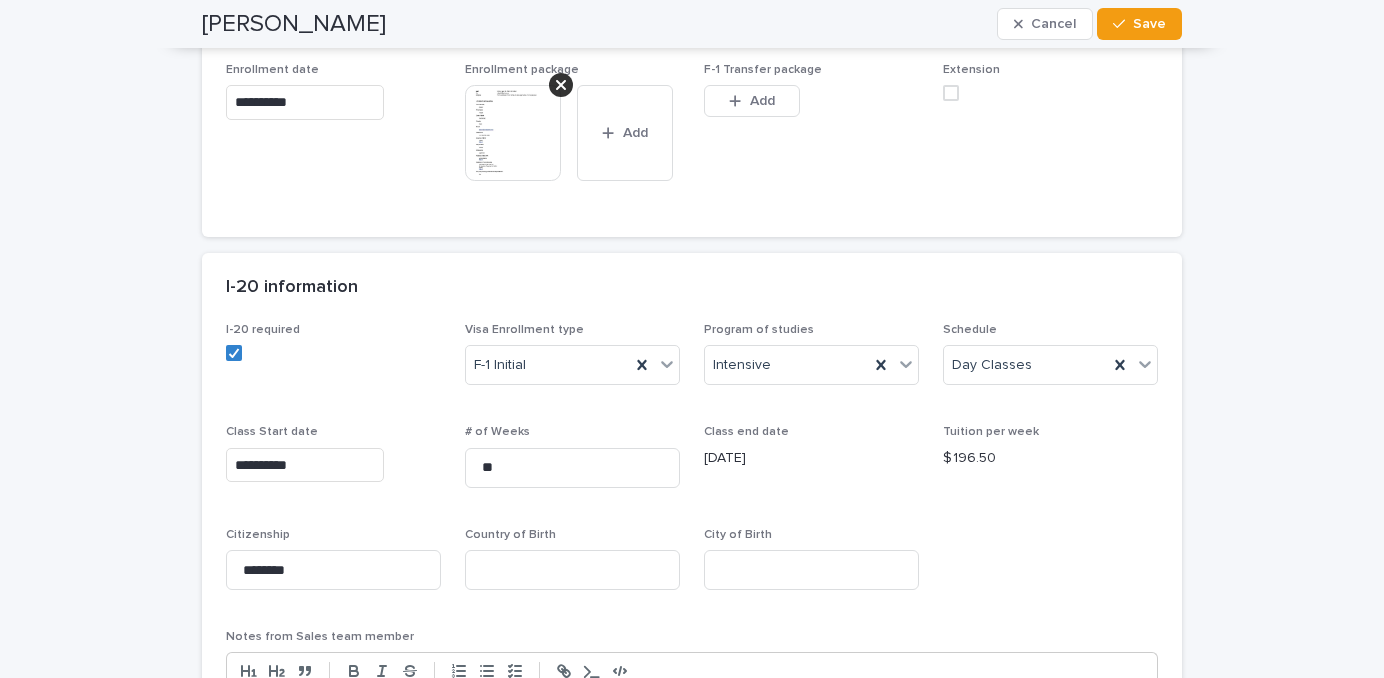 click on "I-20 information" at bounding box center (688, 288) 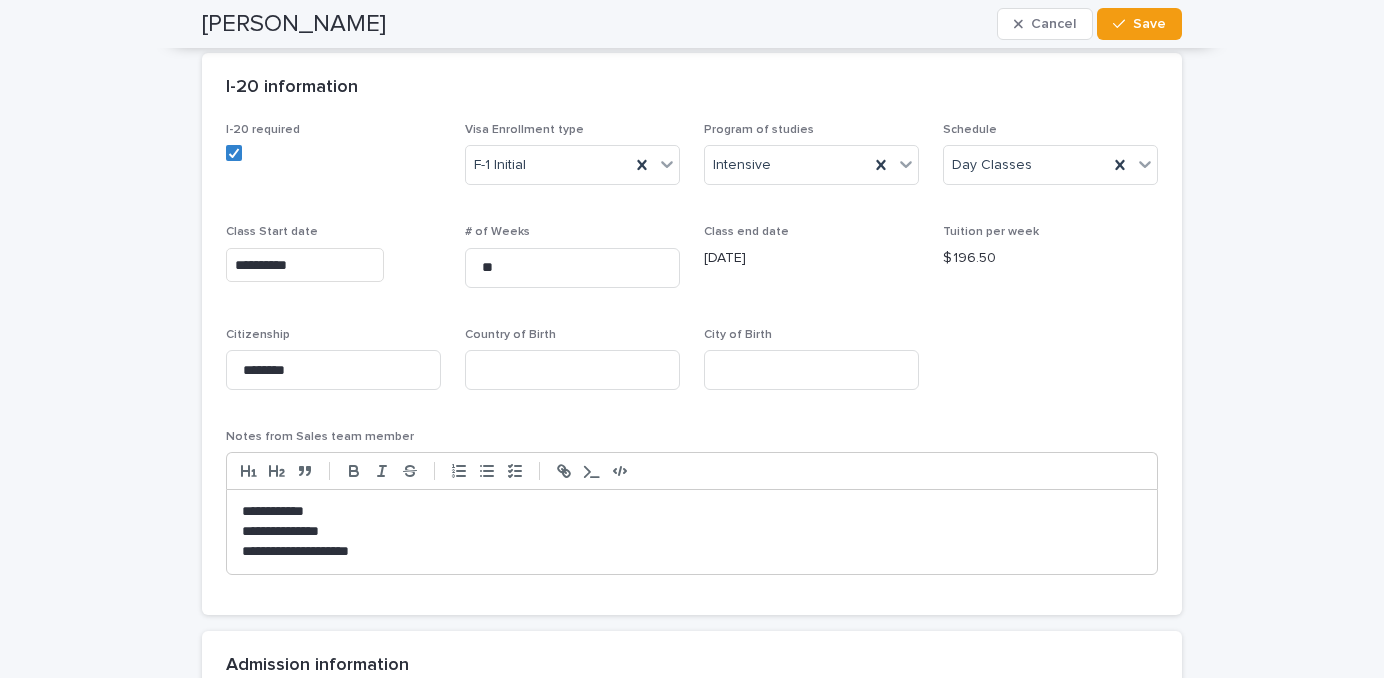 scroll, scrollTop: 1500, scrollLeft: 0, axis: vertical 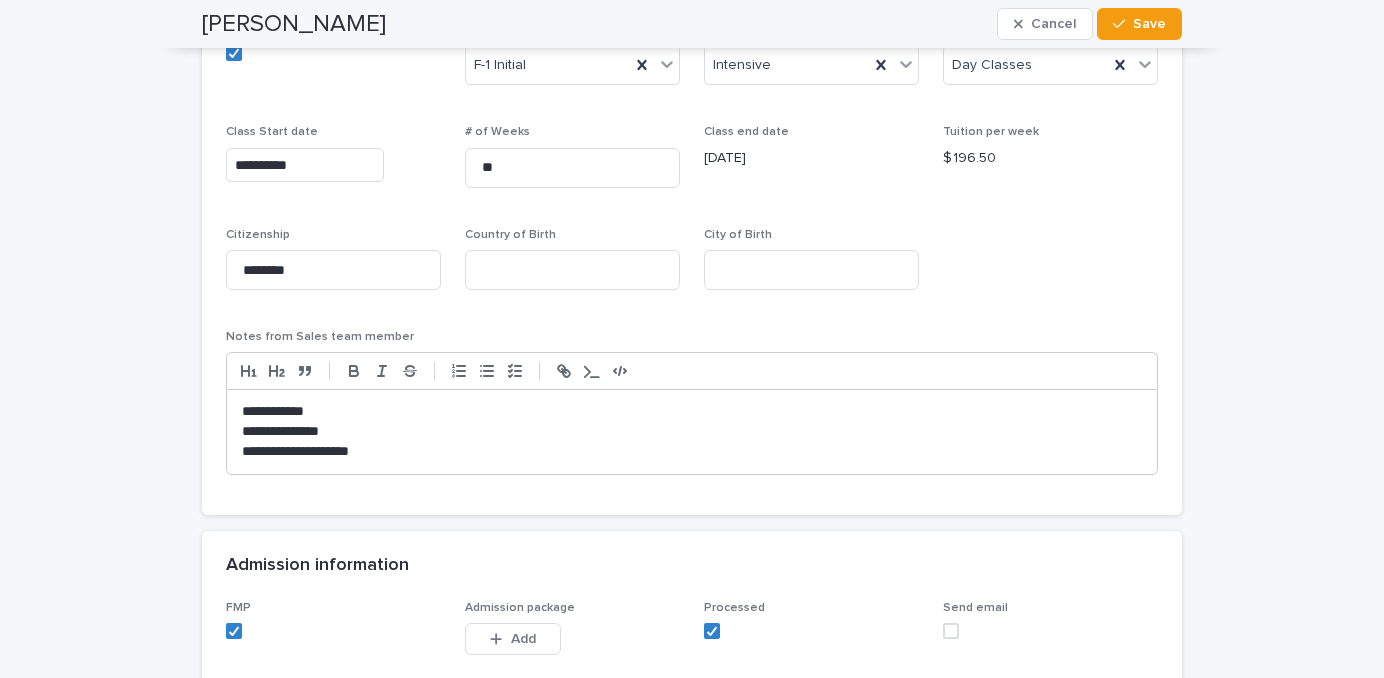 drag, startPoint x: 1214, startPoint y: 351, endPoint x: 1097, endPoint y: 351, distance: 117 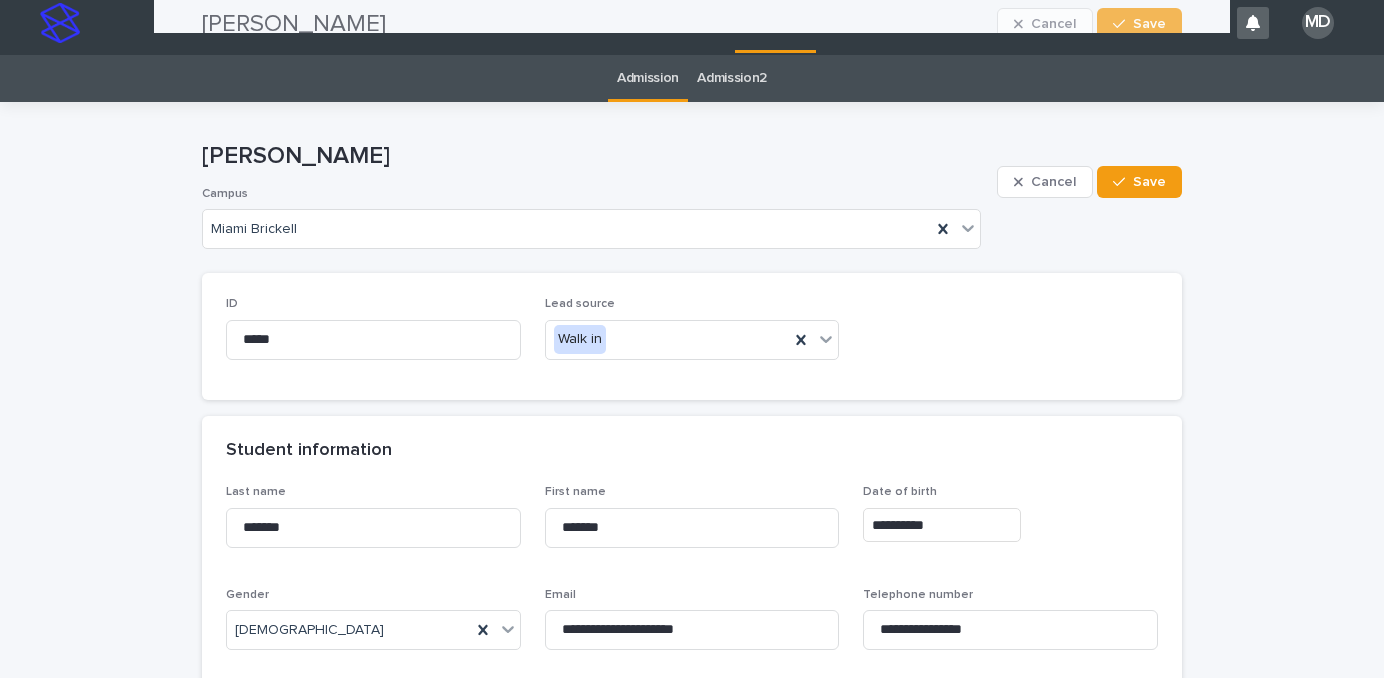 scroll, scrollTop: 0, scrollLeft: 0, axis: both 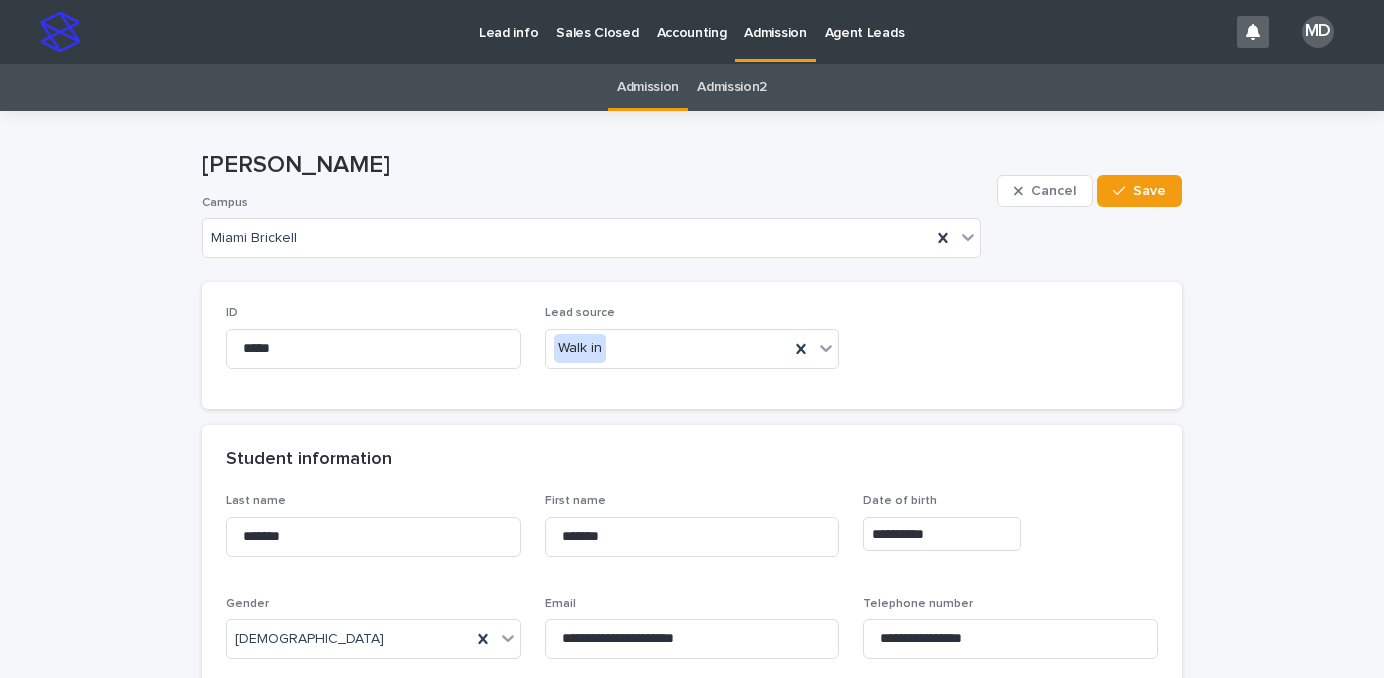 click on "**********" at bounding box center (692, 1339) 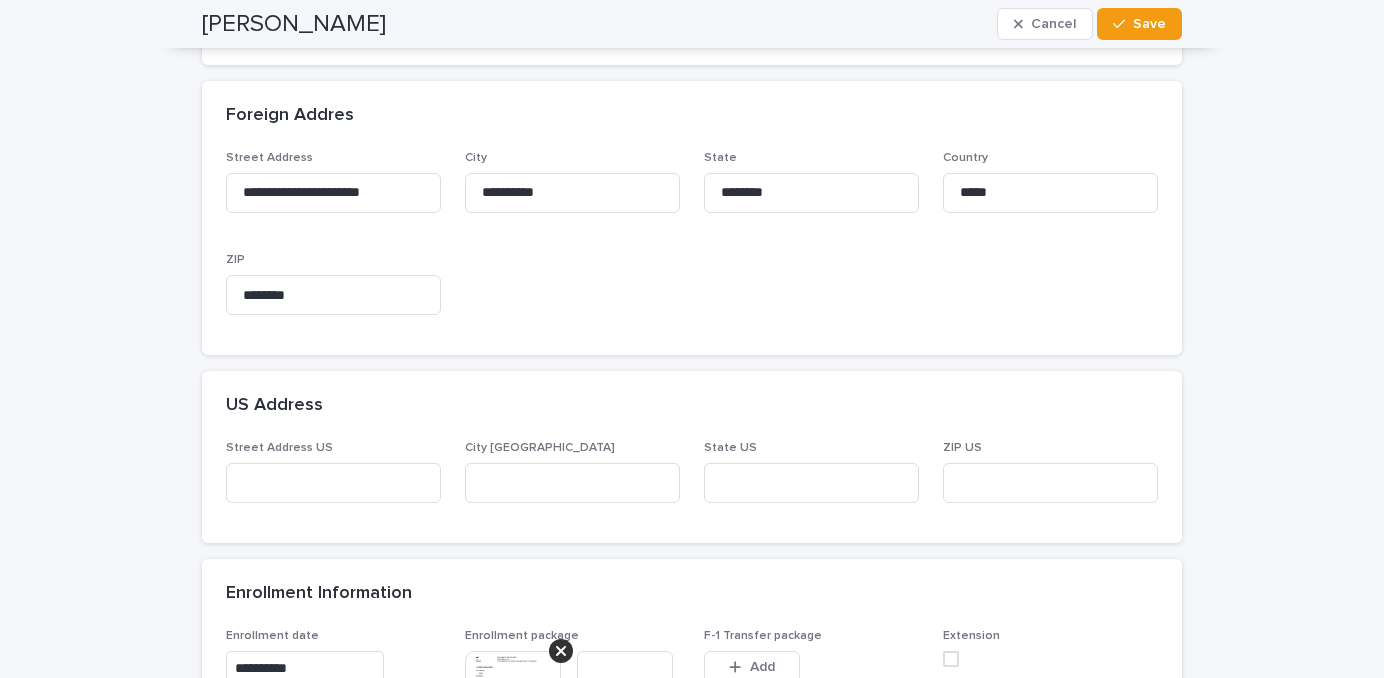 scroll, scrollTop: 900, scrollLeft: 0, axis: vertical 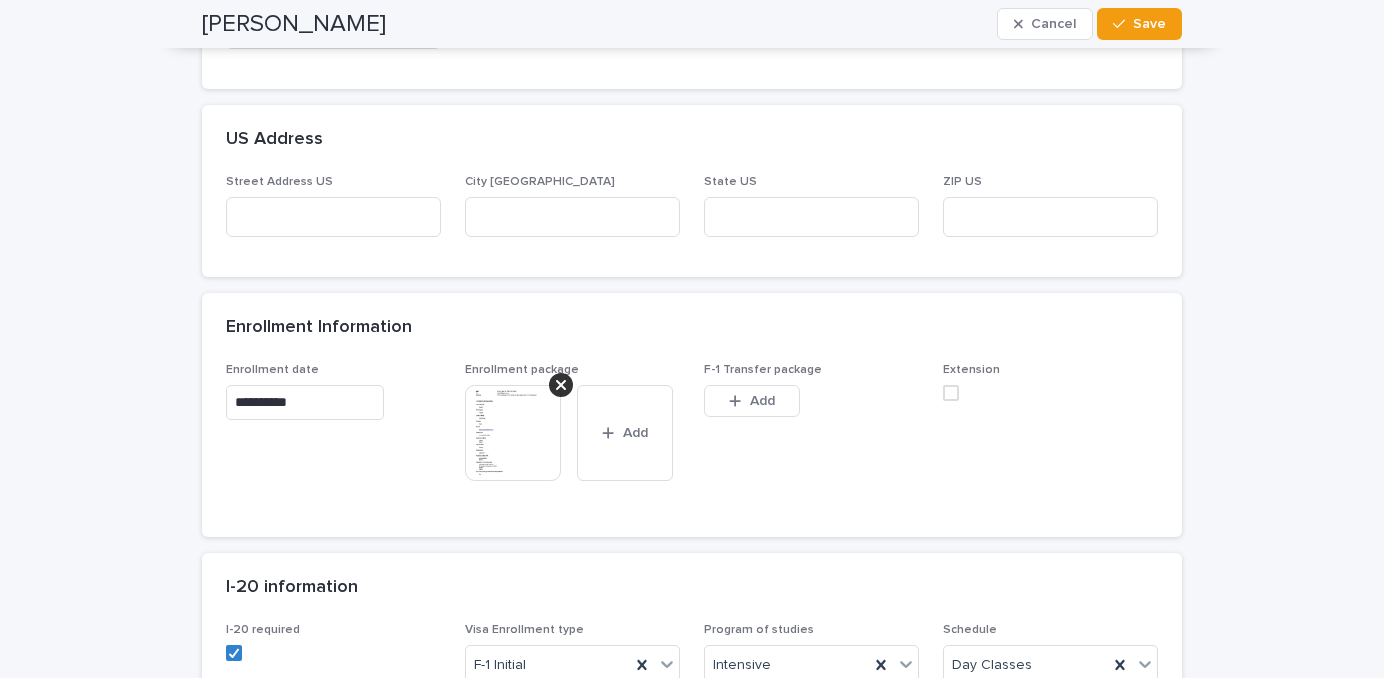 click at bounding box center (513, 433) 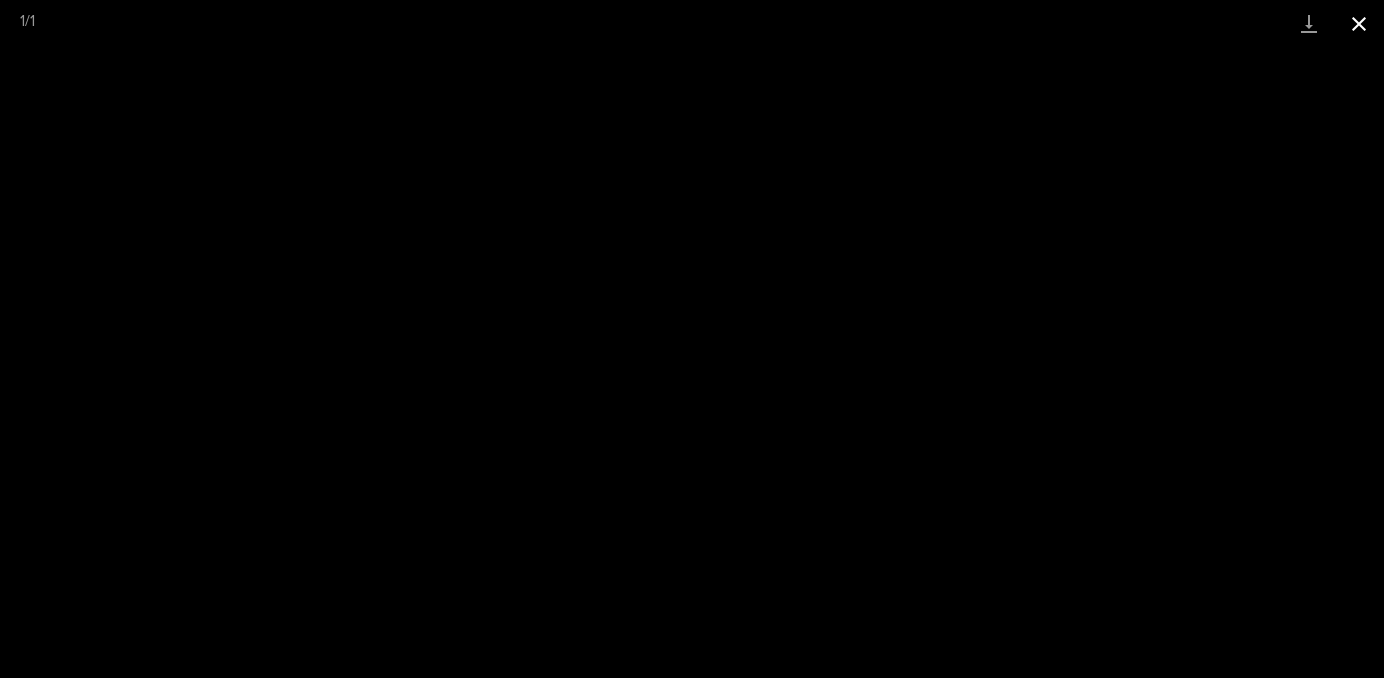 click at bounding box center [1359, 23] 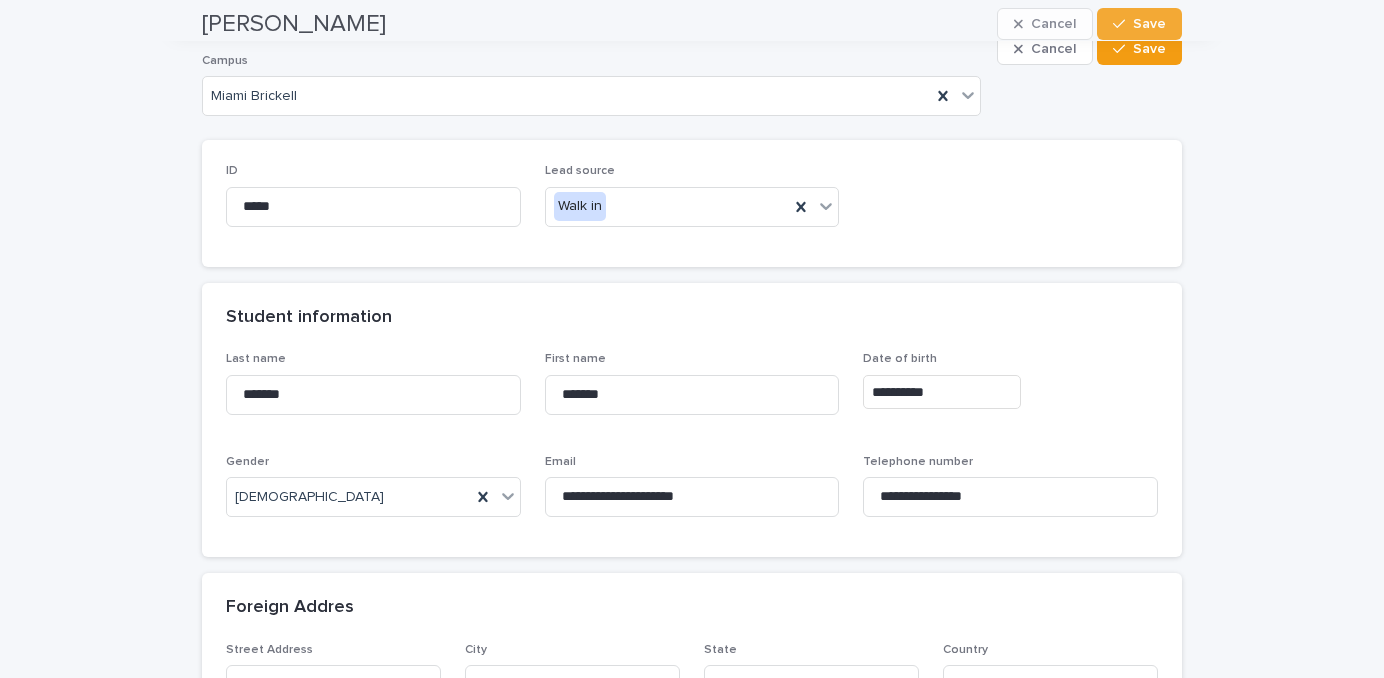 scroll, scrollTop: 0, scrollLeft: 0, axis: both 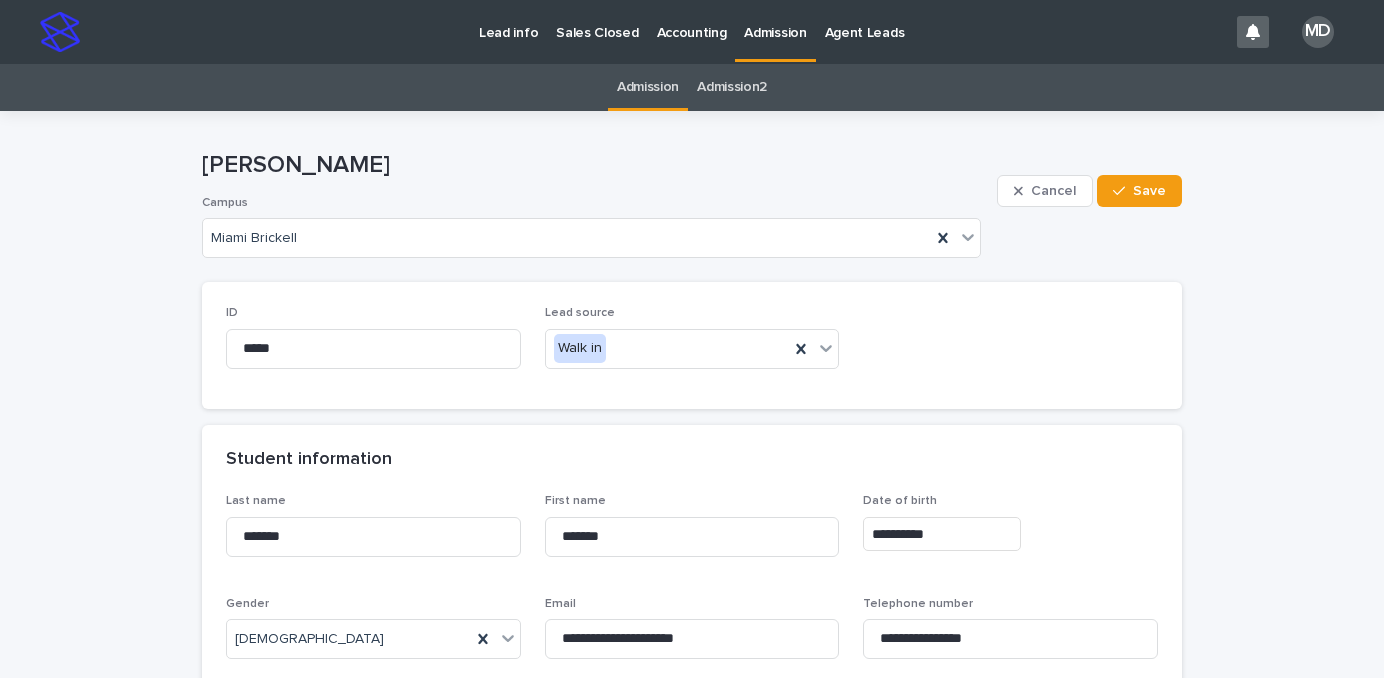 click on "**********" at bounding box center (692, 1339) 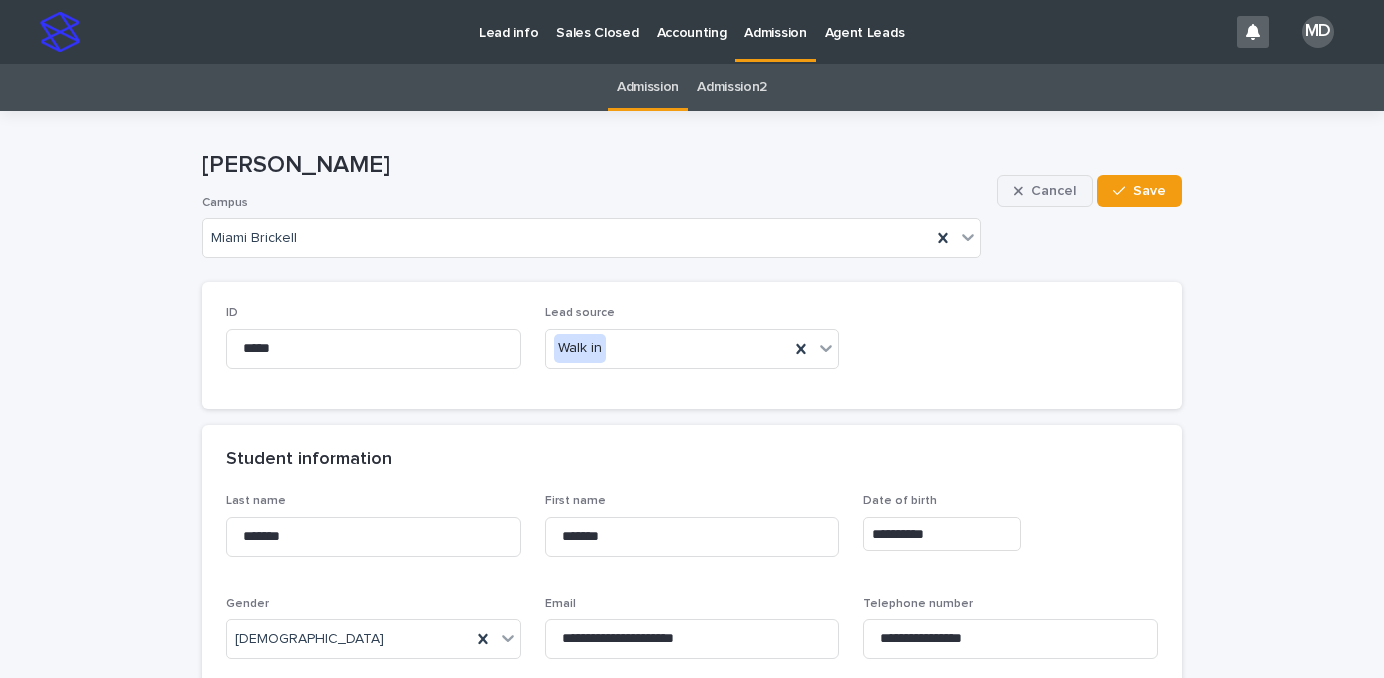 click 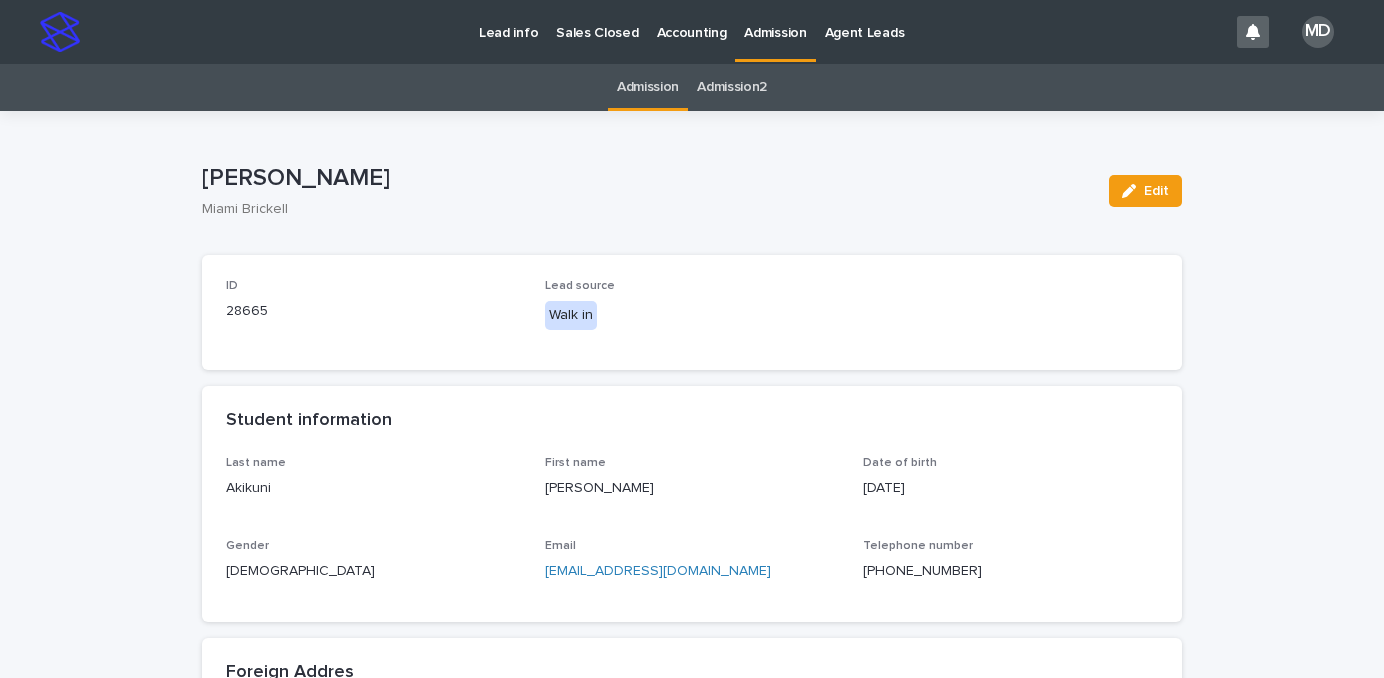 click on "Admission" at bounding box center (648, 87) 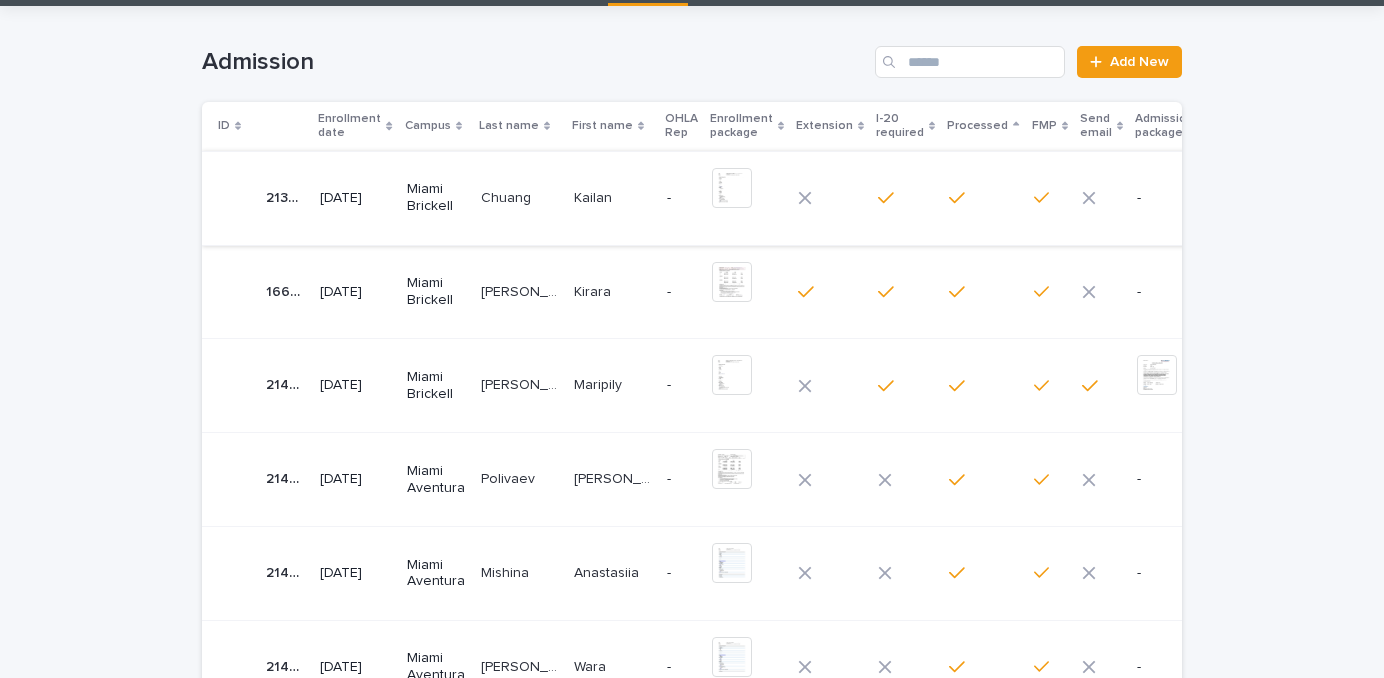 scroll, scrollTop: 0, scrollLeft: 0, axis: both 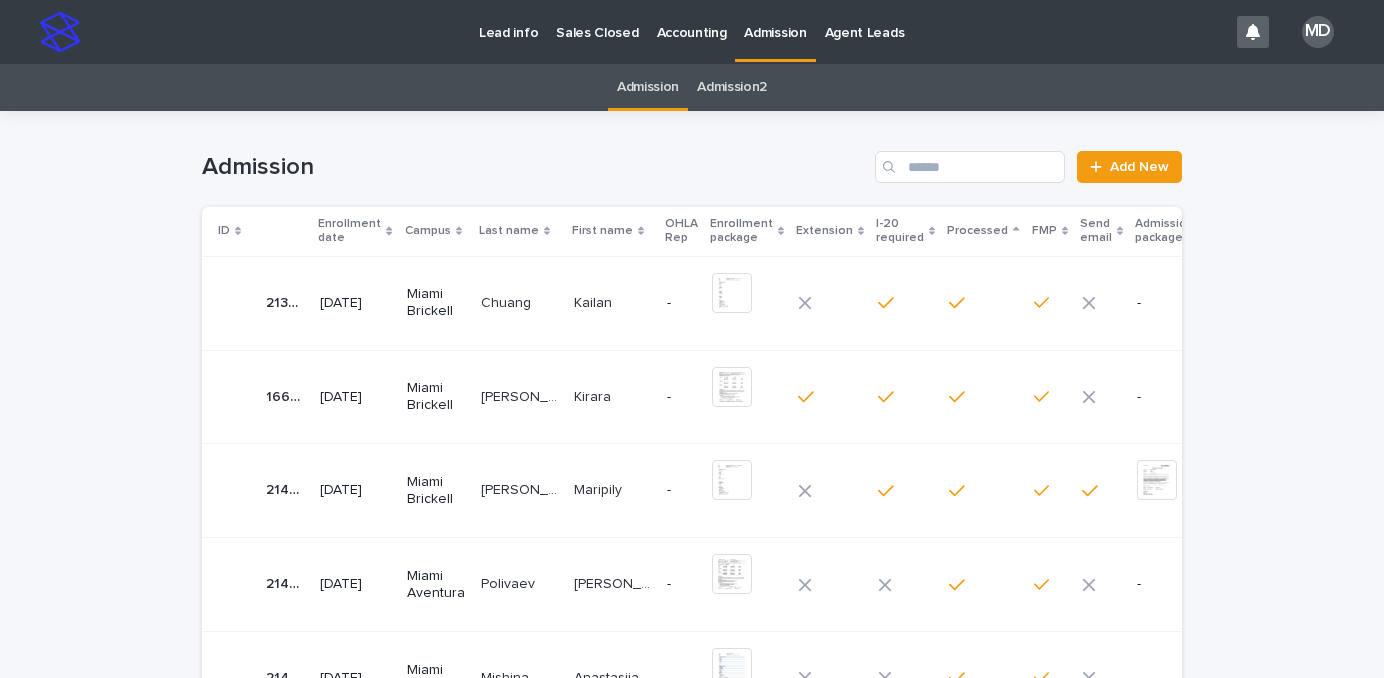 click on "Enrollment date" at bounding box center (349, 231) 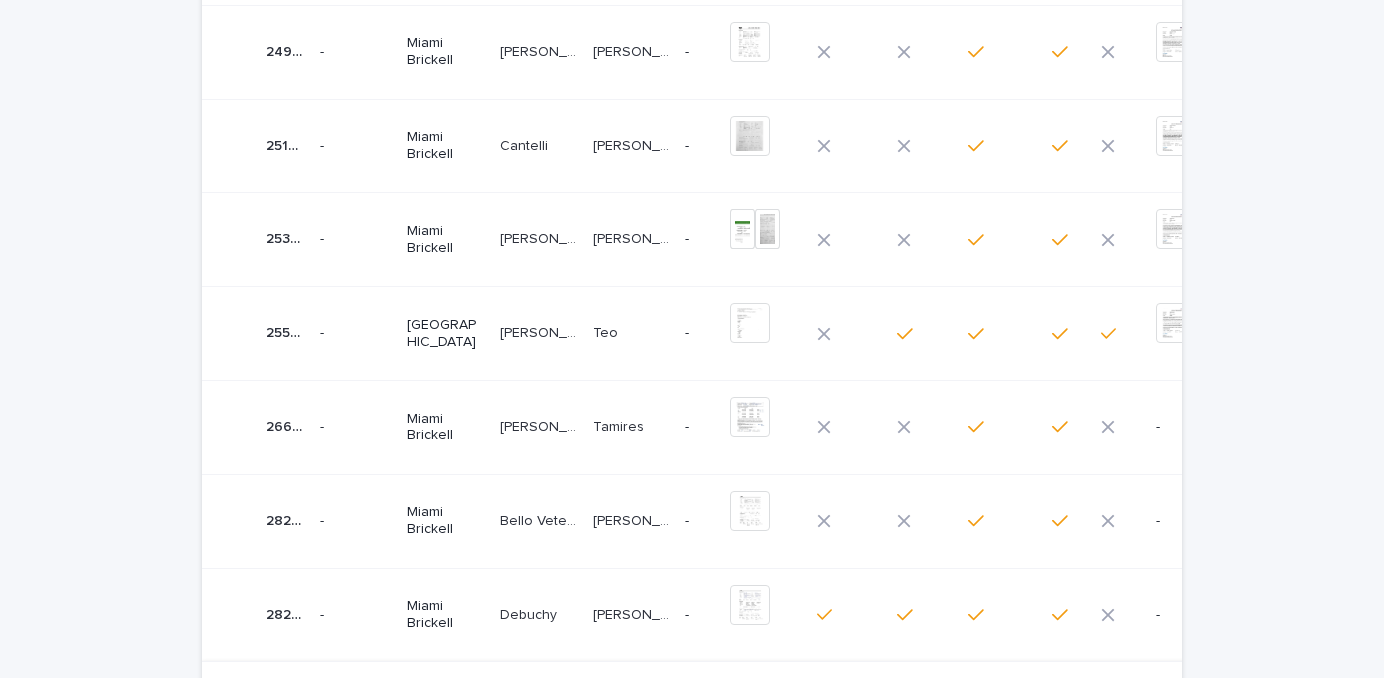scroll, scrollTop: 700, scrollLeft: 0, axis: vertical 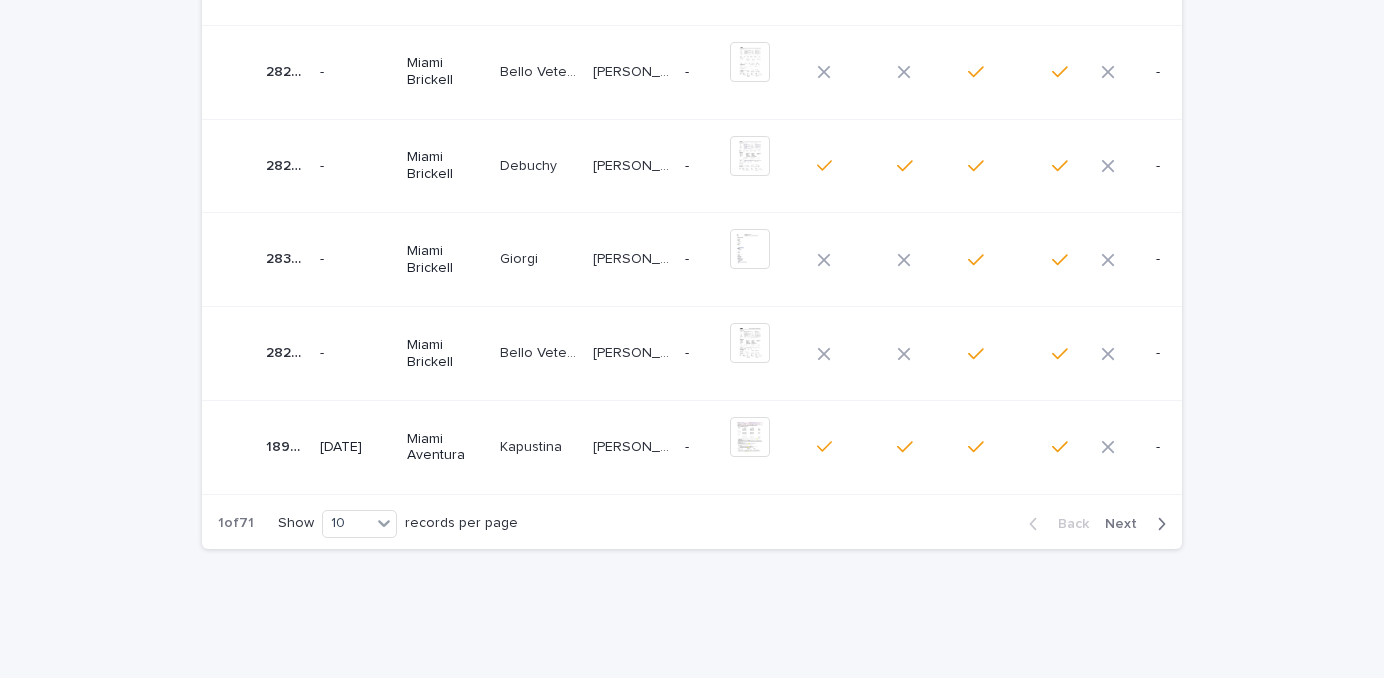 click on "Next" at bounding box center (1127, 524) 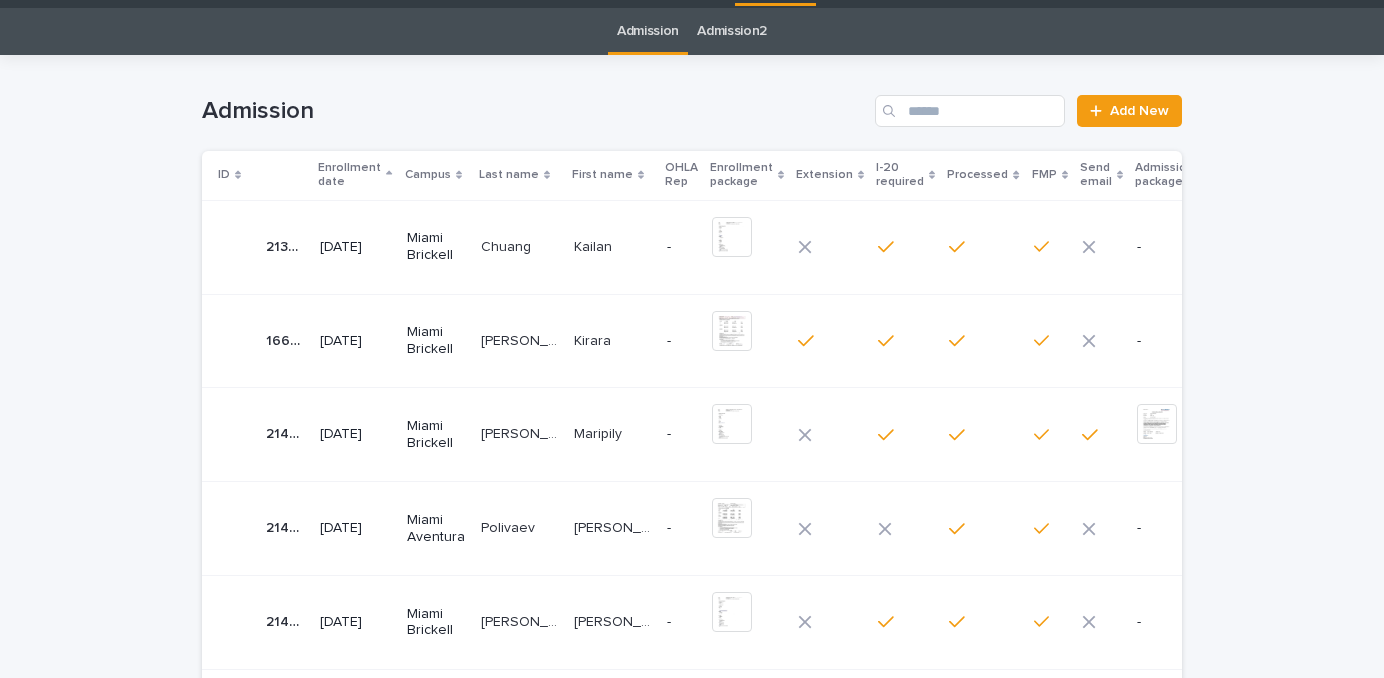 scroll, scrollTop: 0, scrollLeft: 0, axis: both 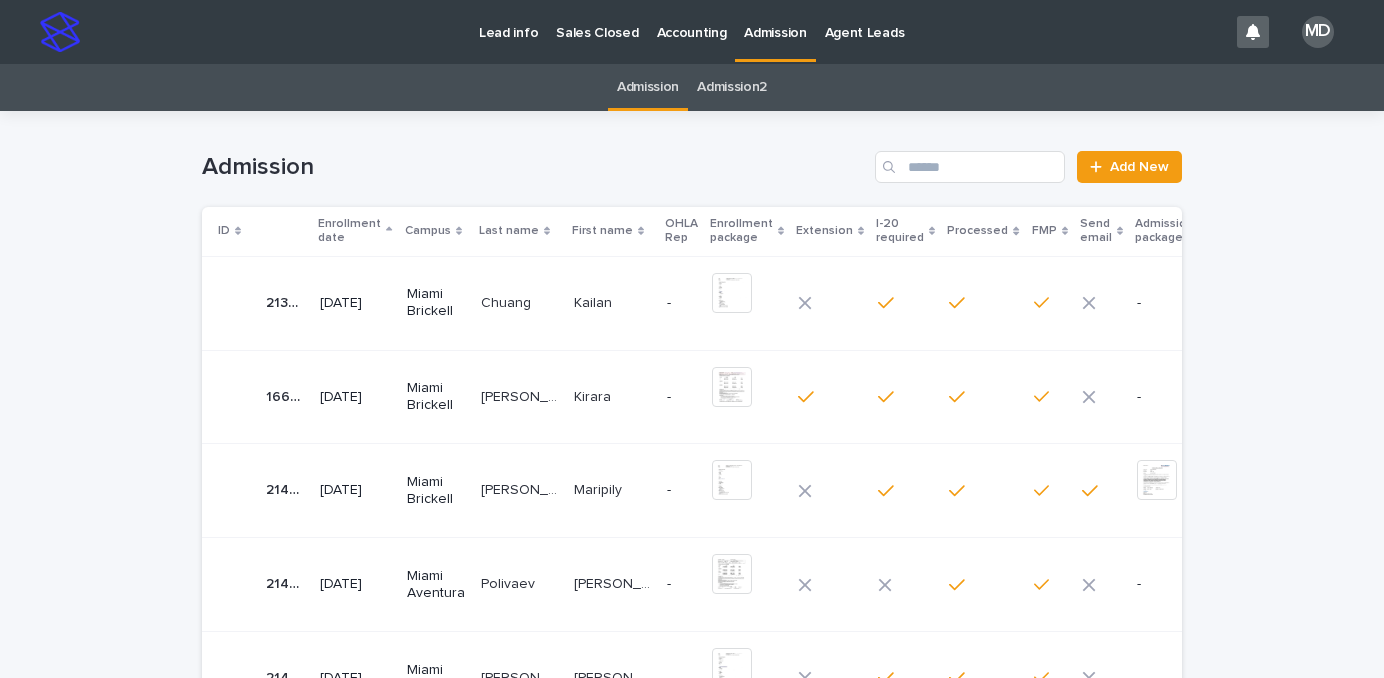 click on "Enrollment date" at bounding box center [349, 231] 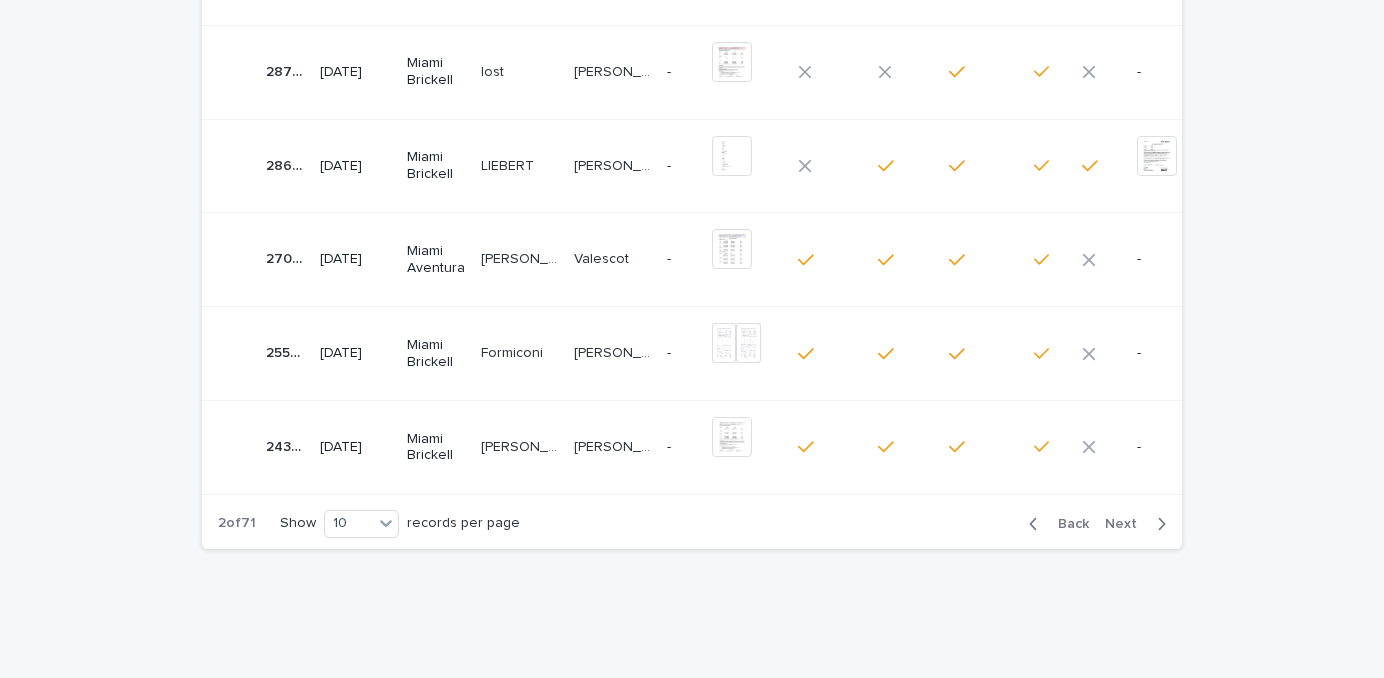 scroll, scrollTop: 0, scrollLeft: 0, axis: both 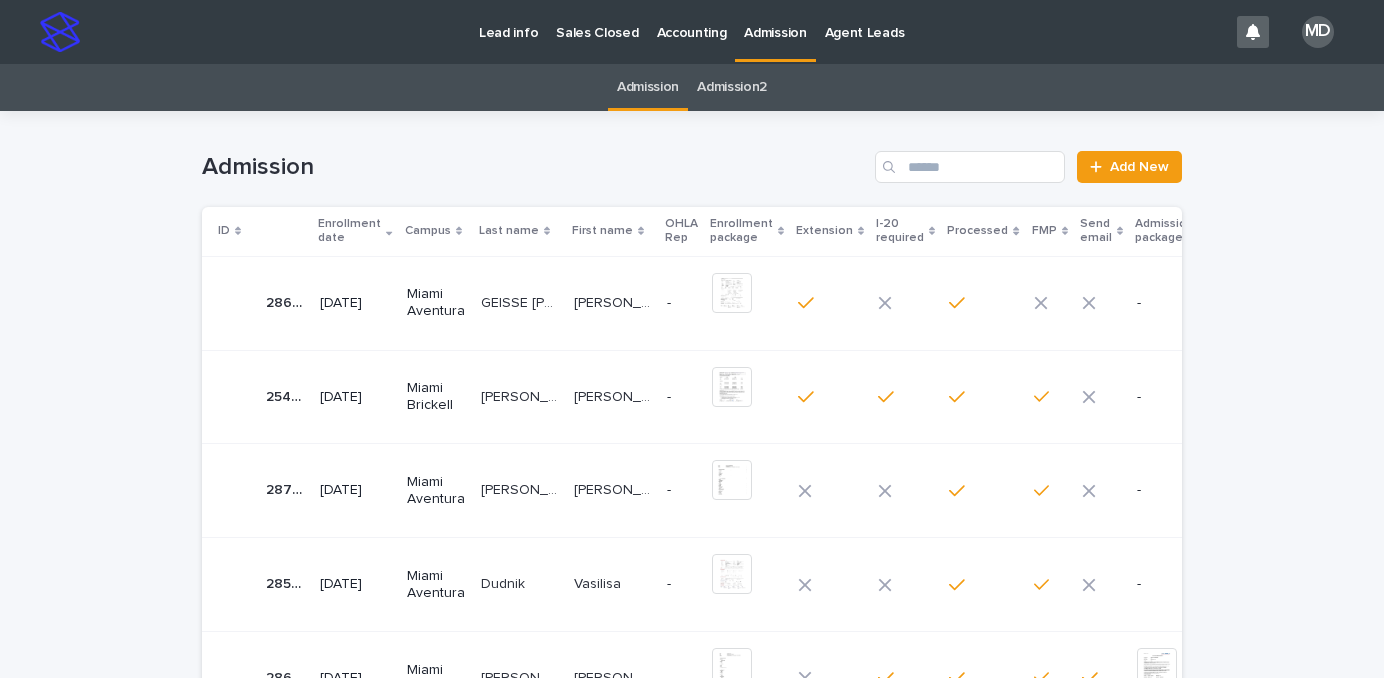click on "Enrollment date" at bounding box center [349, 231] 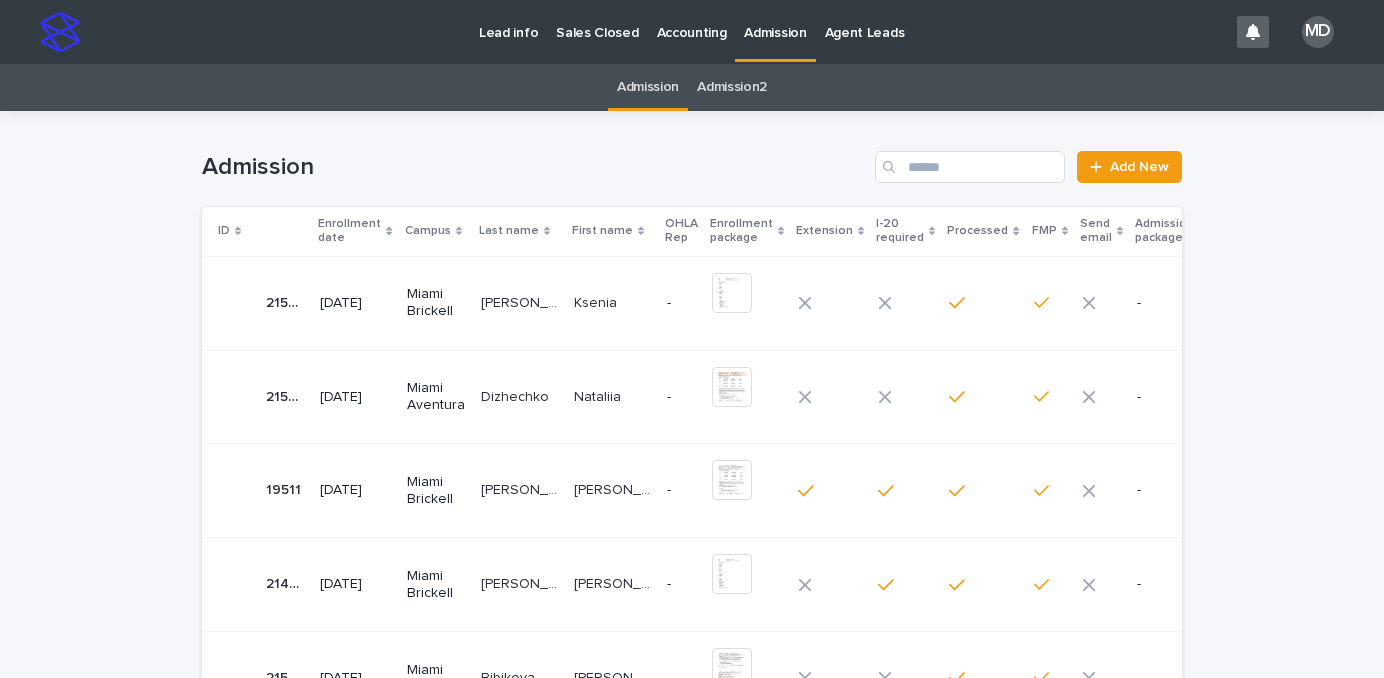 click on "Enrollment date" at bounding box center [349, 231] 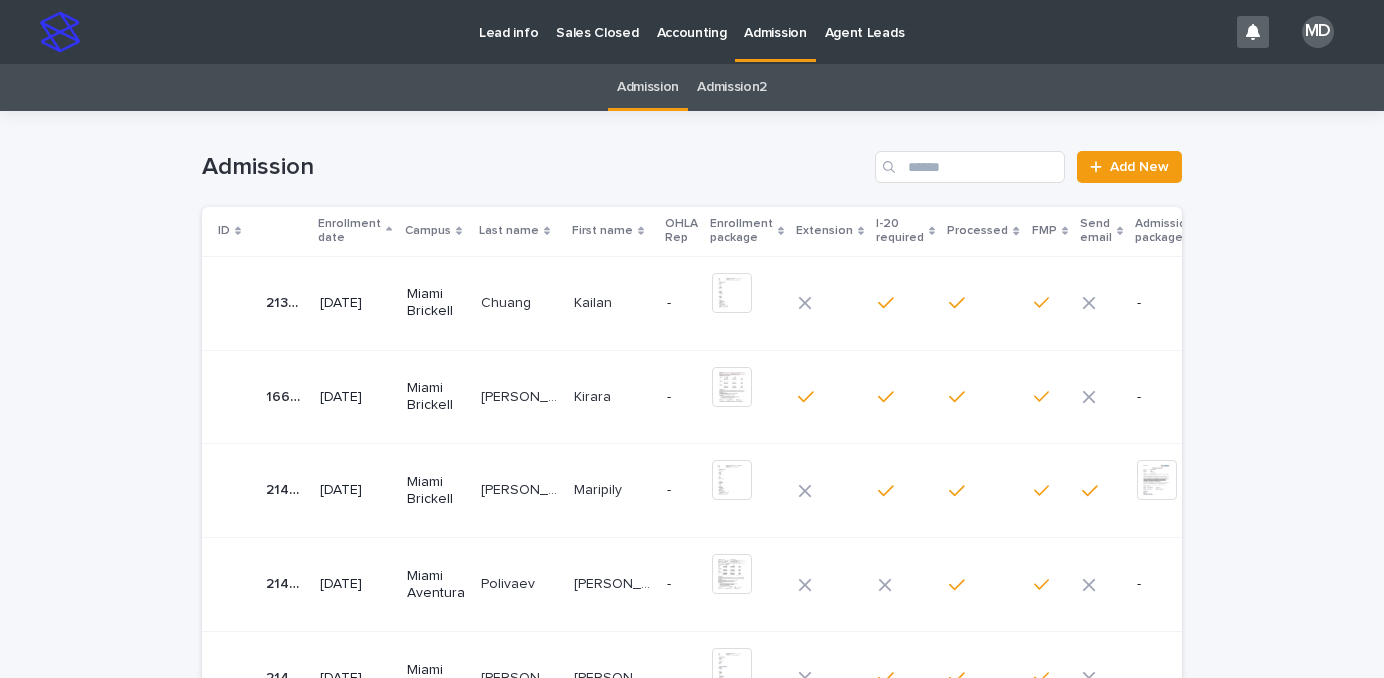 click on "Enrollment date" at bounding box center (349, 231) 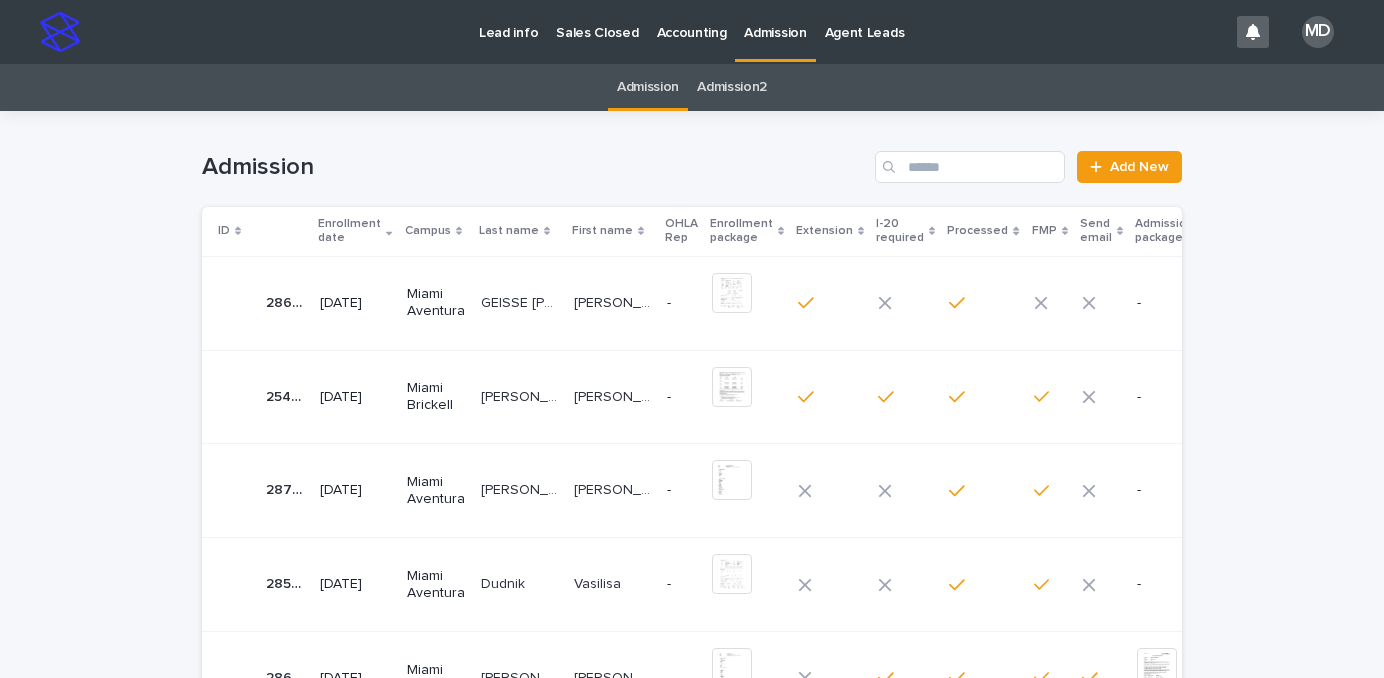 click on "Admission2" at bounding box center (732, 87) 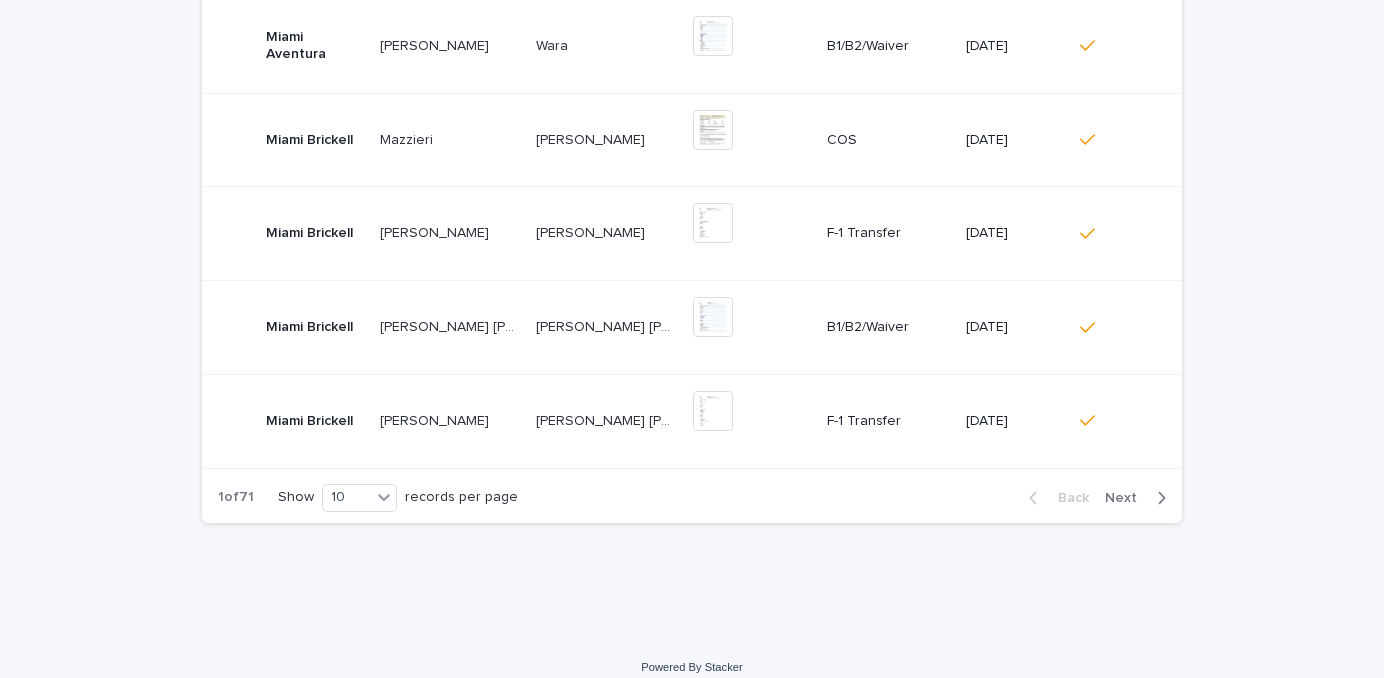 scroll, scrollTop: 0, scrollLeft: 0, axis: both 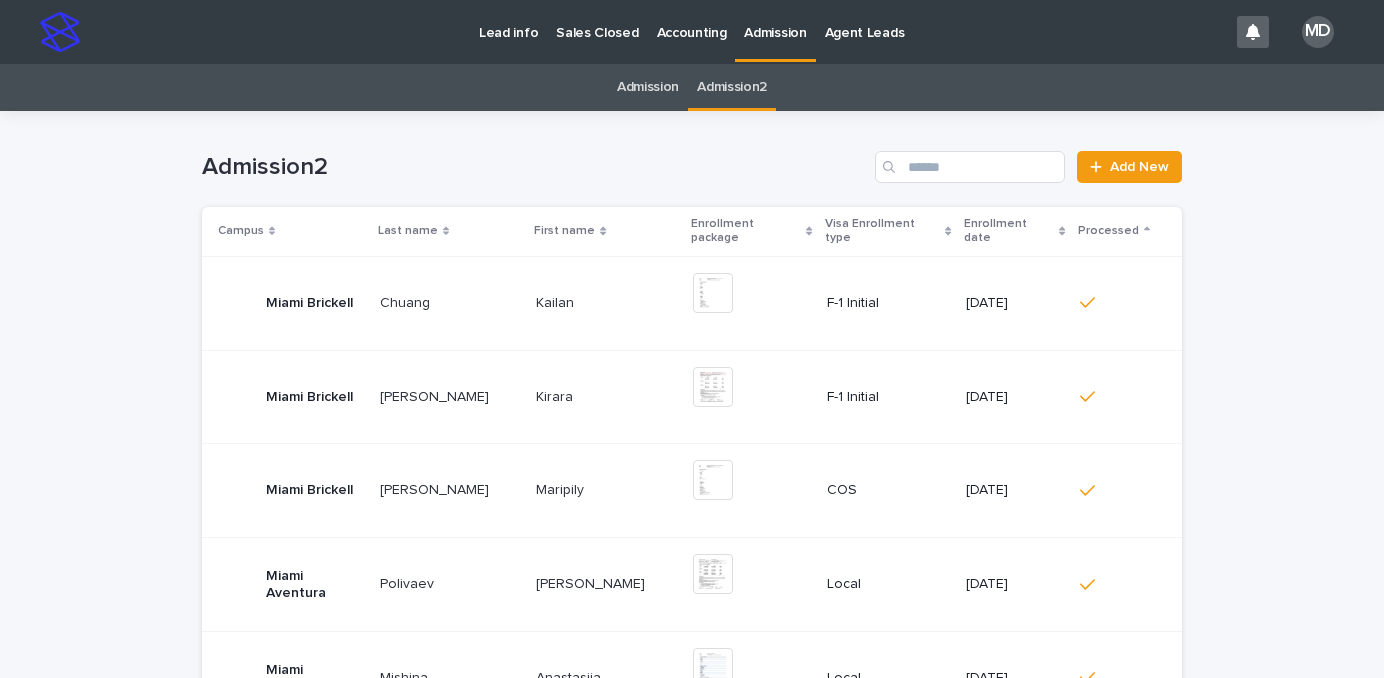 click on "Admission" at bounding box center (648, 87) 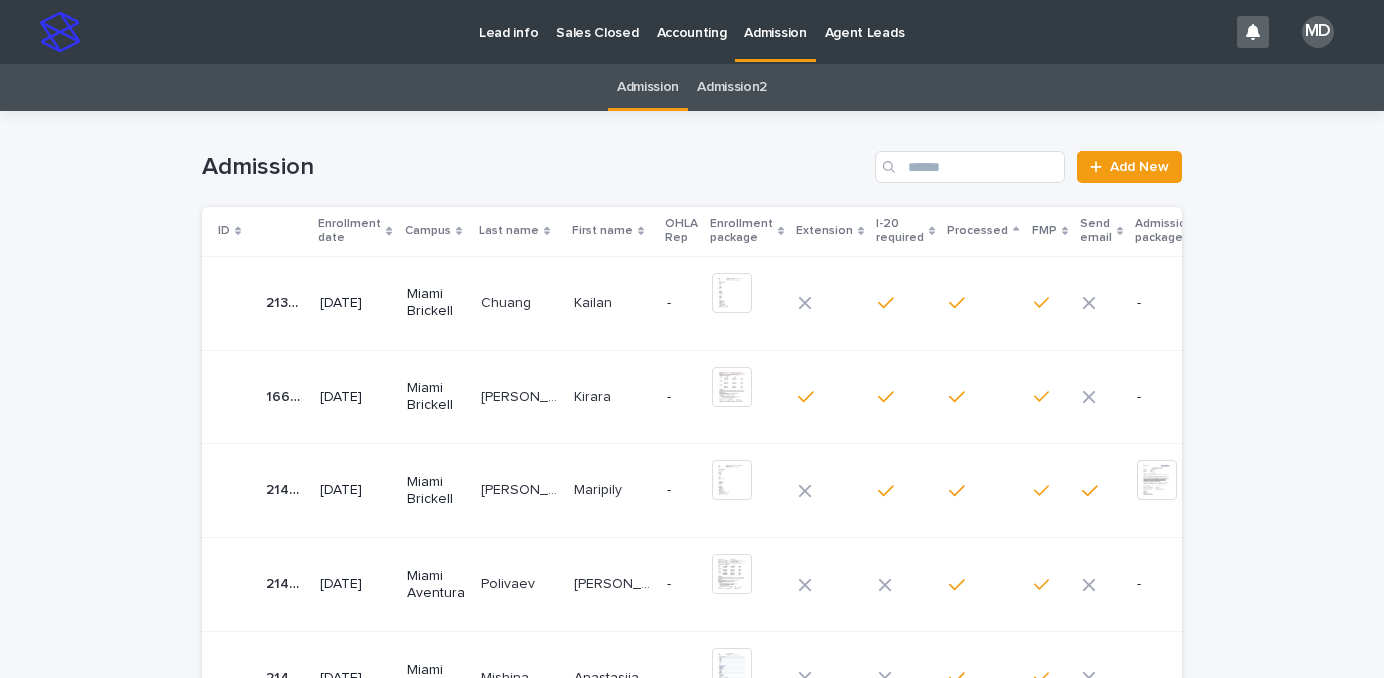 click on "MD" at bounding box center (1318, 32) 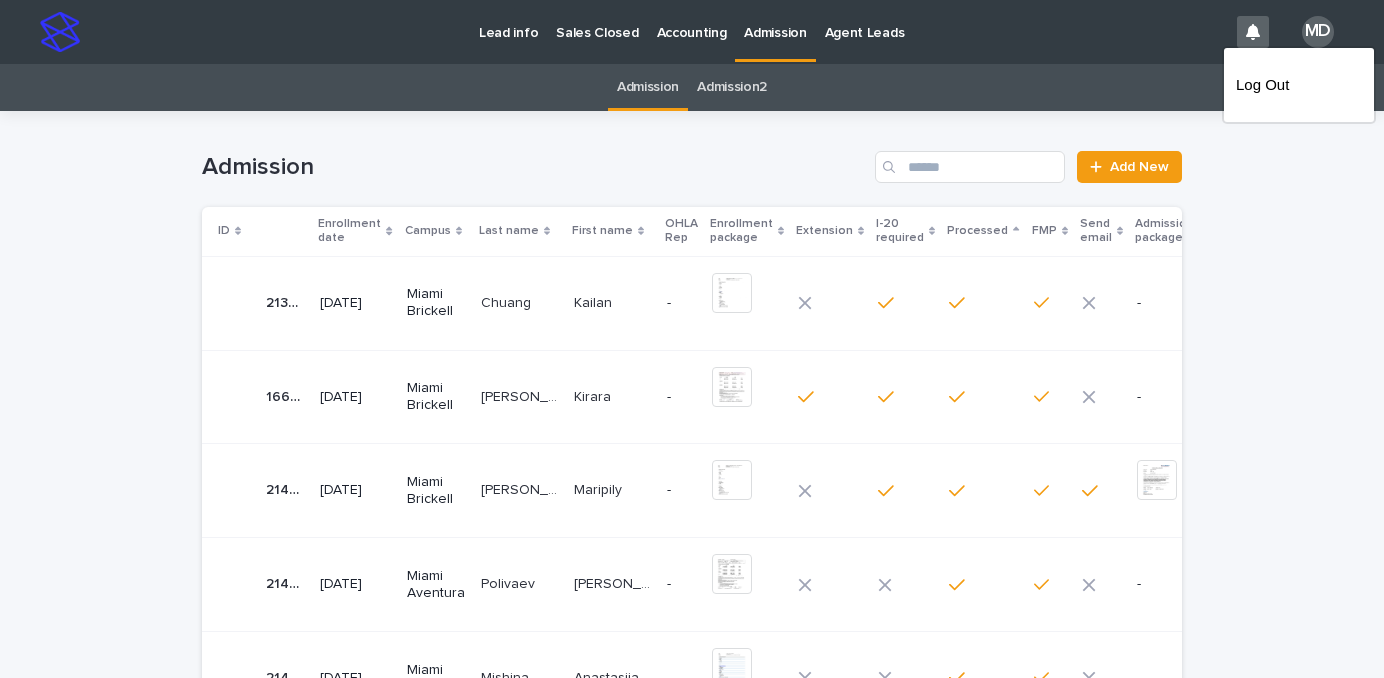 click at bounding box center [692, 32] 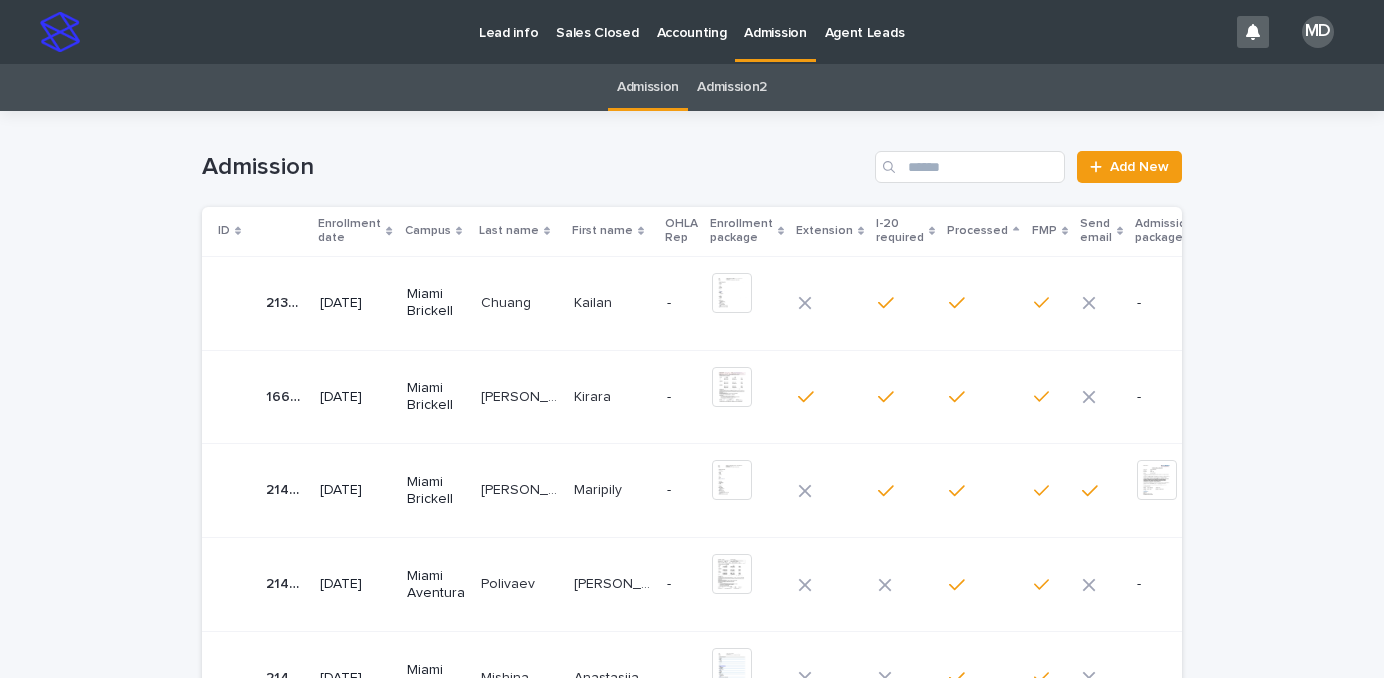 click on "MD" at bounding box center (1318, 32) 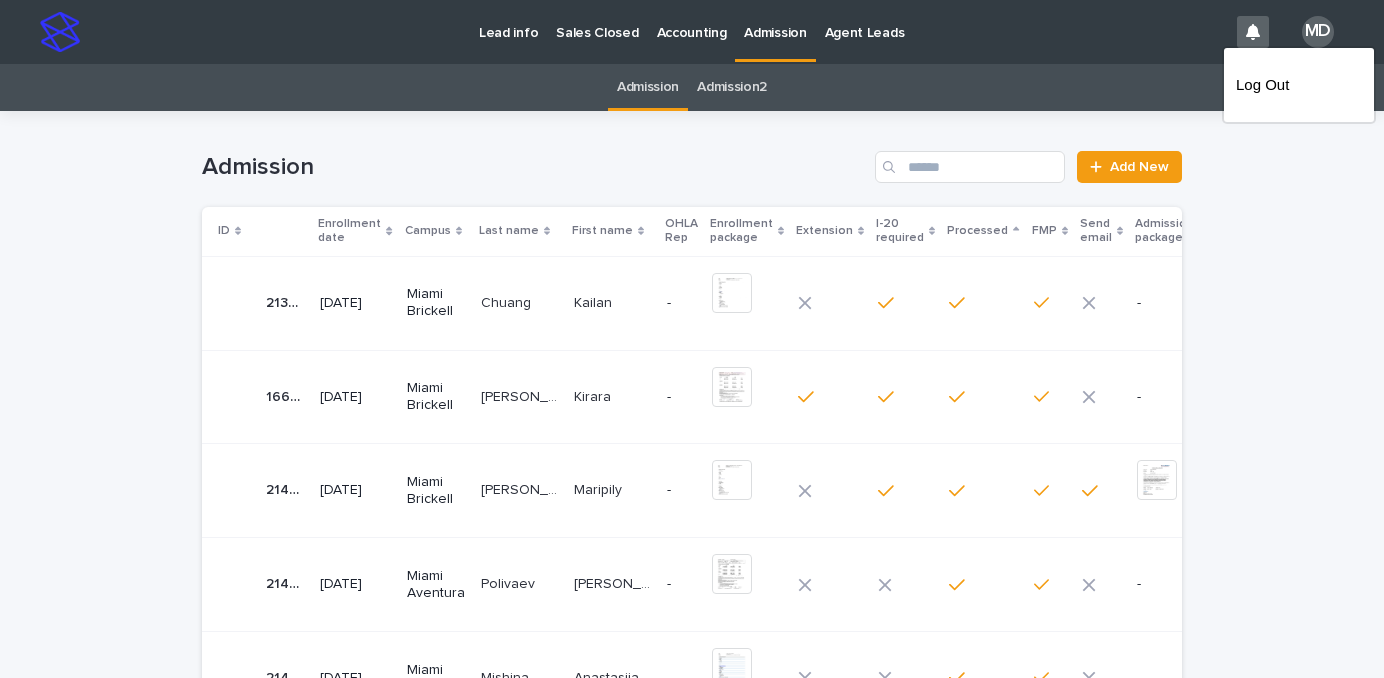 click on "Loading... Saving… Loading... Saving… Admission Add New ID Enrollment date Campus Last name First name OHLA Rep Enrollment package Extension I-20 required Processed FMP Send email Admission package 21345 21345   [DATE] [GEOGRAPHIC_DATA] Brickell [PERSON_NAME]   - + 0 This file cannot be opened Download File - 16614 16614   [DATE] [GEOGRAPHIC_DATA] Brickell [GEOGRAPHIC_DATA][PERSON_NAME]   - + 0 This file cannot be opened Download File - 21432 21432   [DATE] [GEOGRAPHIC_DATA] Brickell [PERSON_NAME] [PERSON_NAME]   Maripily Maripily   - + 0 This file cannot be opened Download File + 0 This file cannot be opened Download File 21465 21465   [DATE] Miami Aventura [PERSON_NAME] [PERSON_NAME]   - + 0 This file cannot be opened Download File - 21482 21482   [DATE] Miami Aventura Mishina [PERSON_NAME]   - + 0 This file cannot be opened Download File - 21485 21485   [DATE] [GEOGRAPHIC_DATA] [PERSON_NAME] [PERSON_NAME]   Wara Wara   - + 0 This file cannot be opened -" at bounding box center (692, 738) 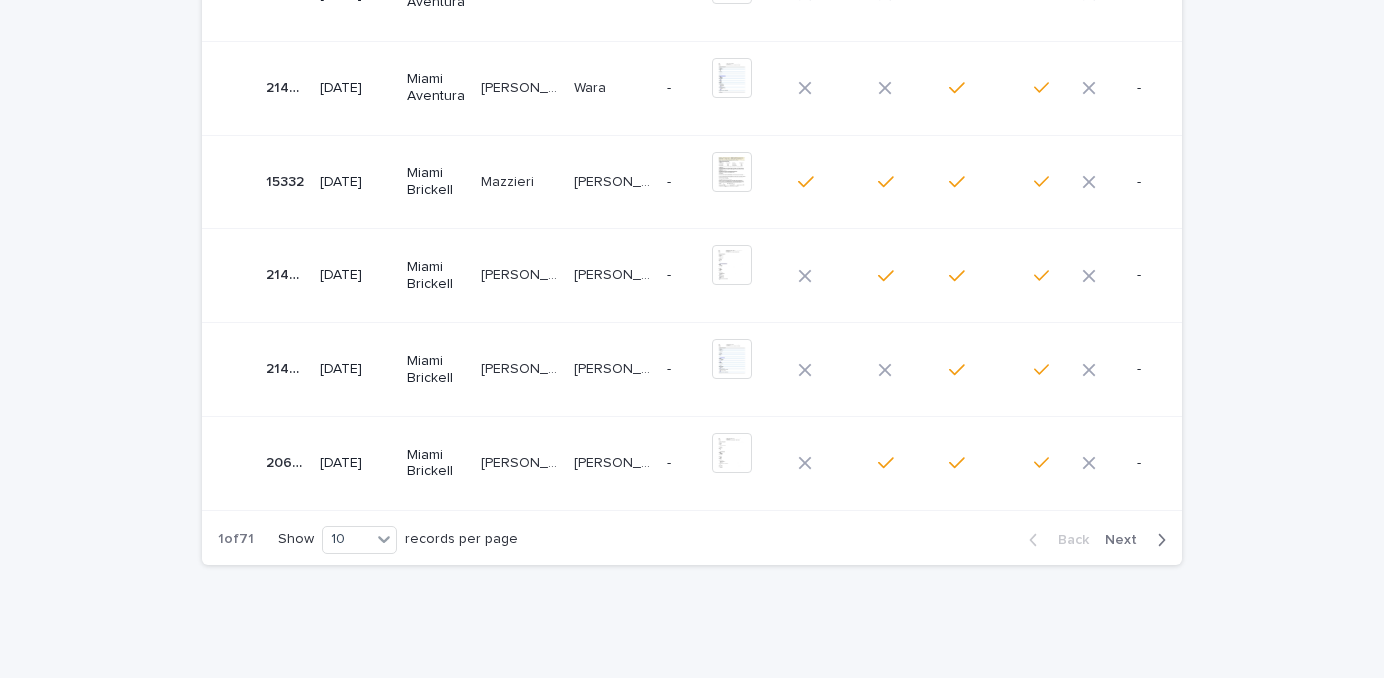 scroll, scrollTop: 700, scrollLeft: 0, axis: vertical 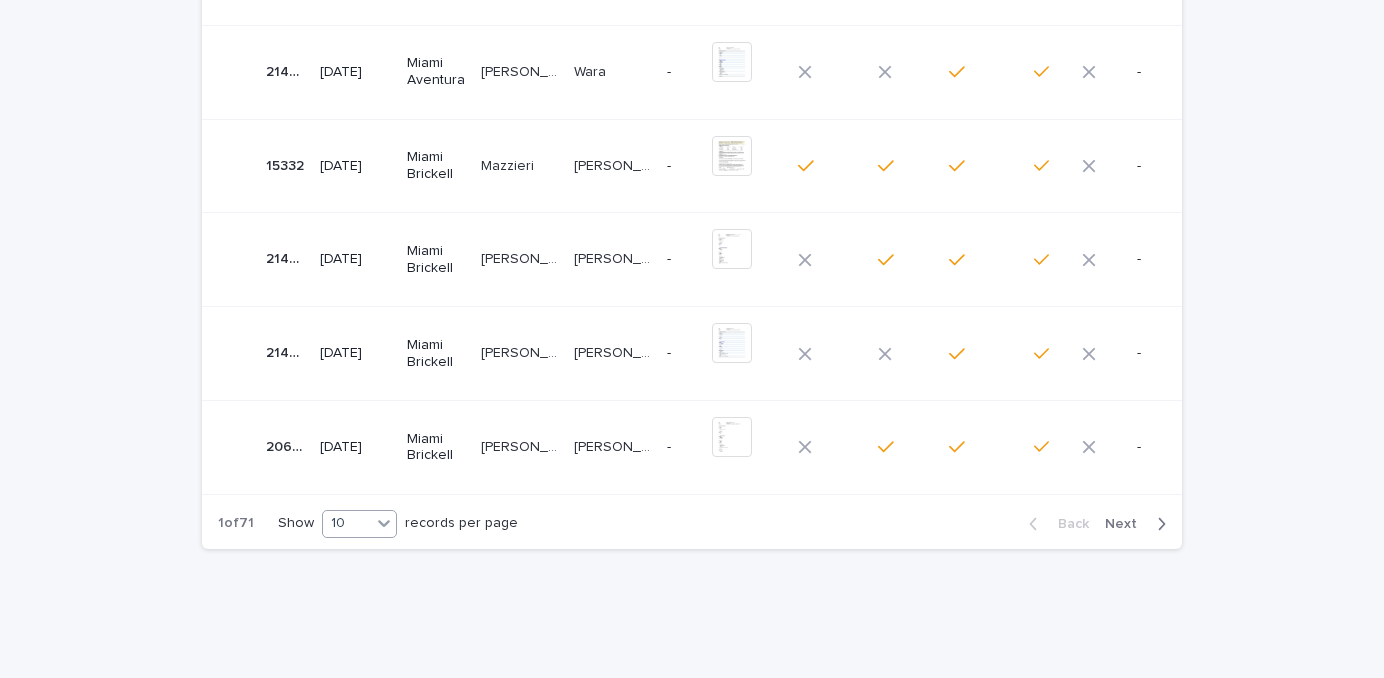 click 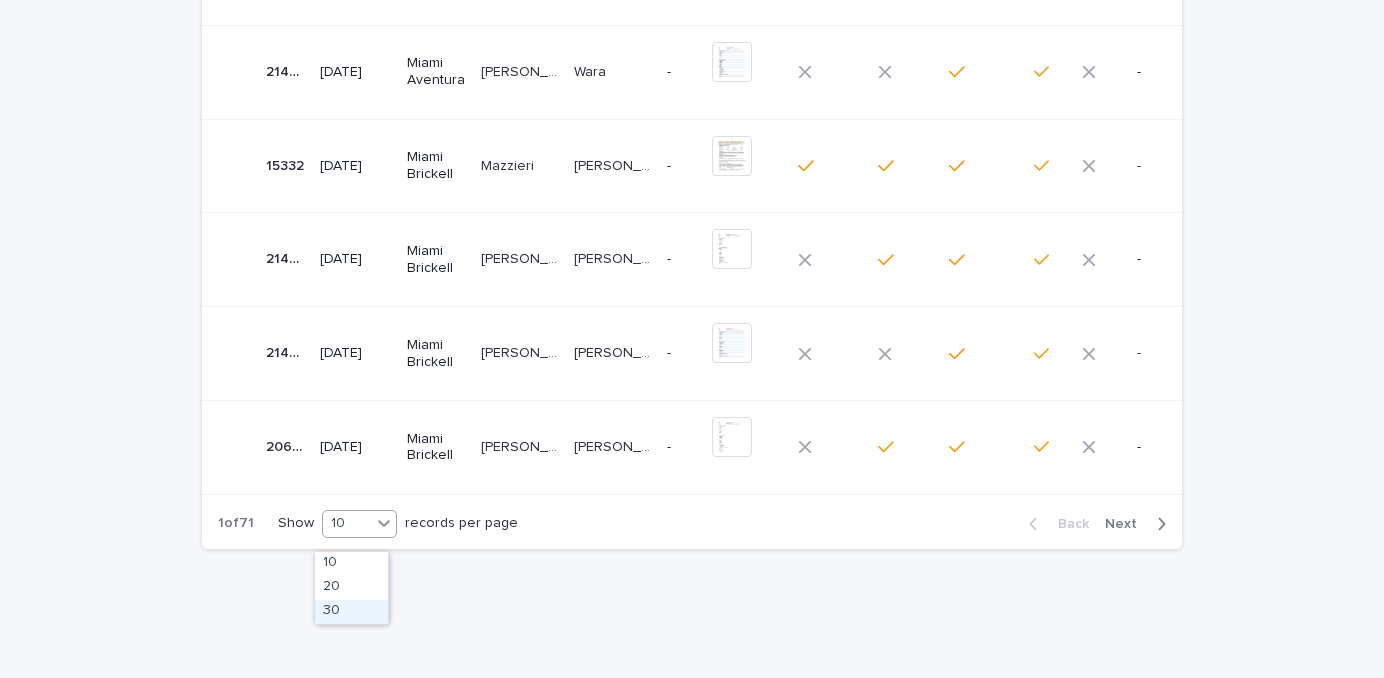 click on "30" at bounding box center (351, 612) 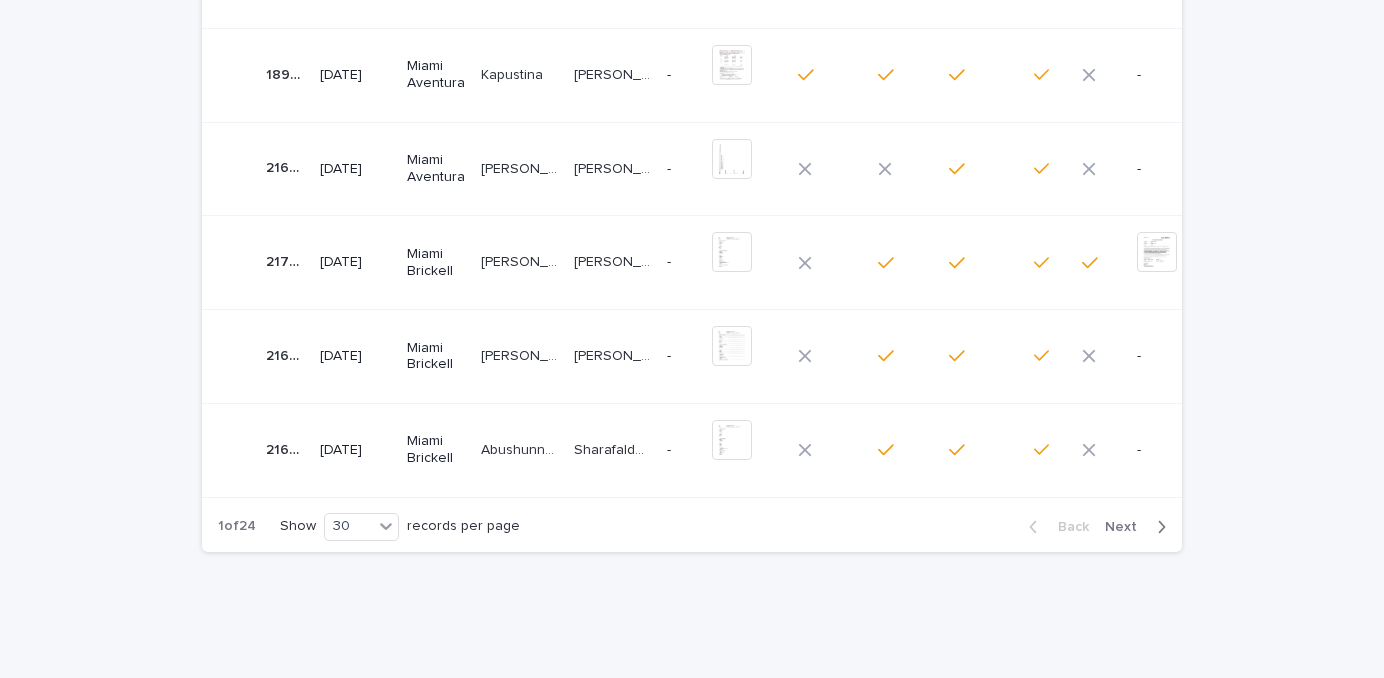 scroll, scrollTop: 2643, scrollLeft: 0, axis: vertical 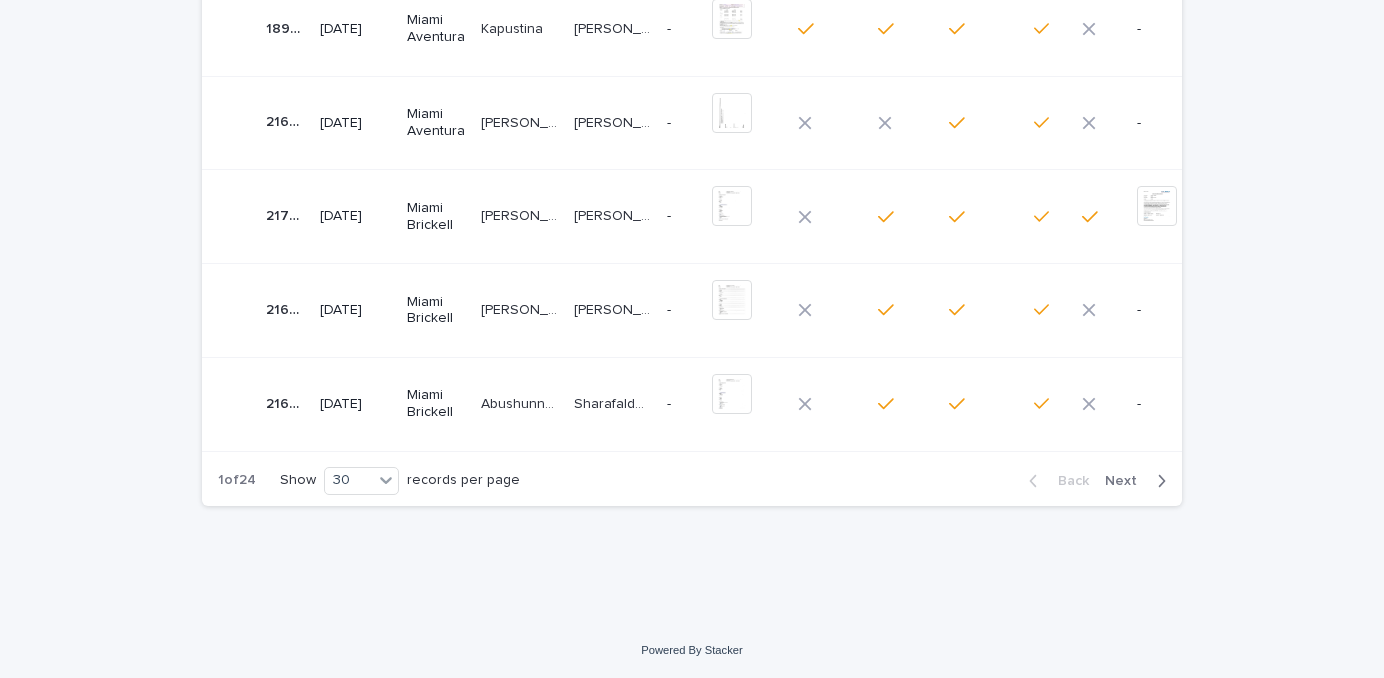 click on "Next" at bounding box center (1139, 481) 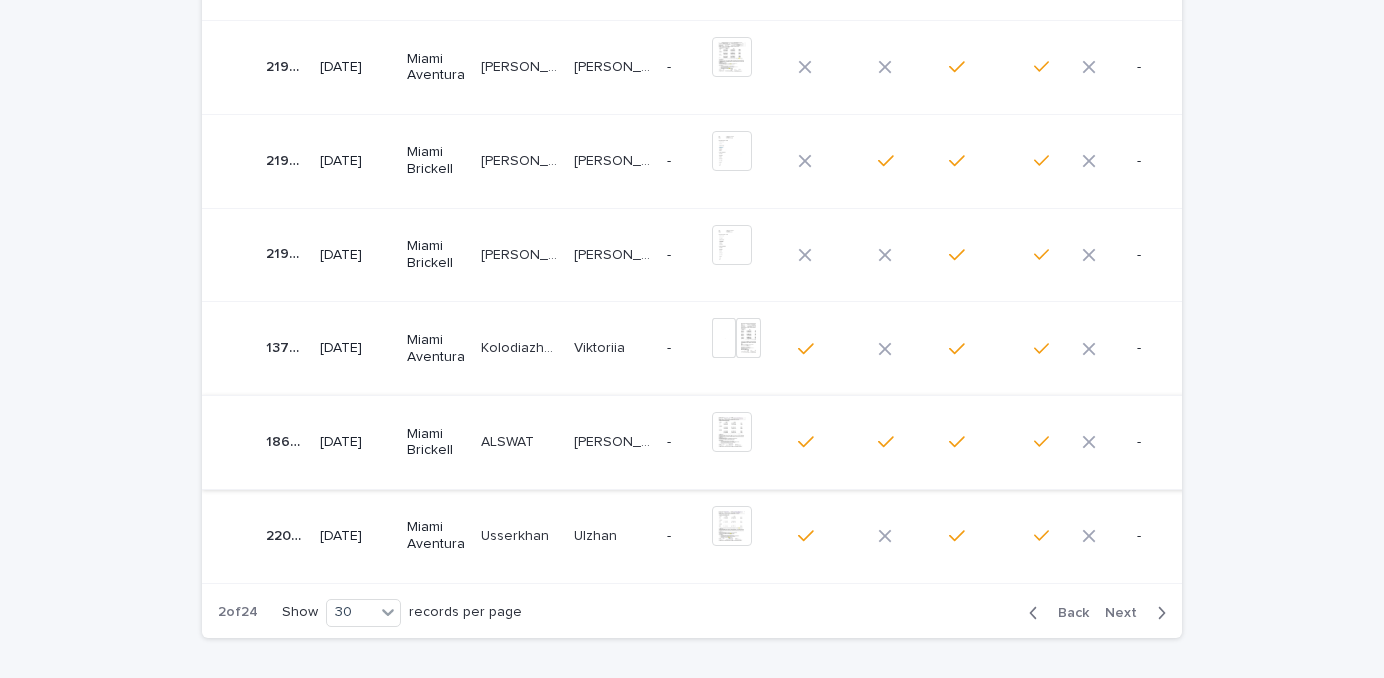 scroll, scrollTop: 2643, scrollLeft: 0, axis: vertical 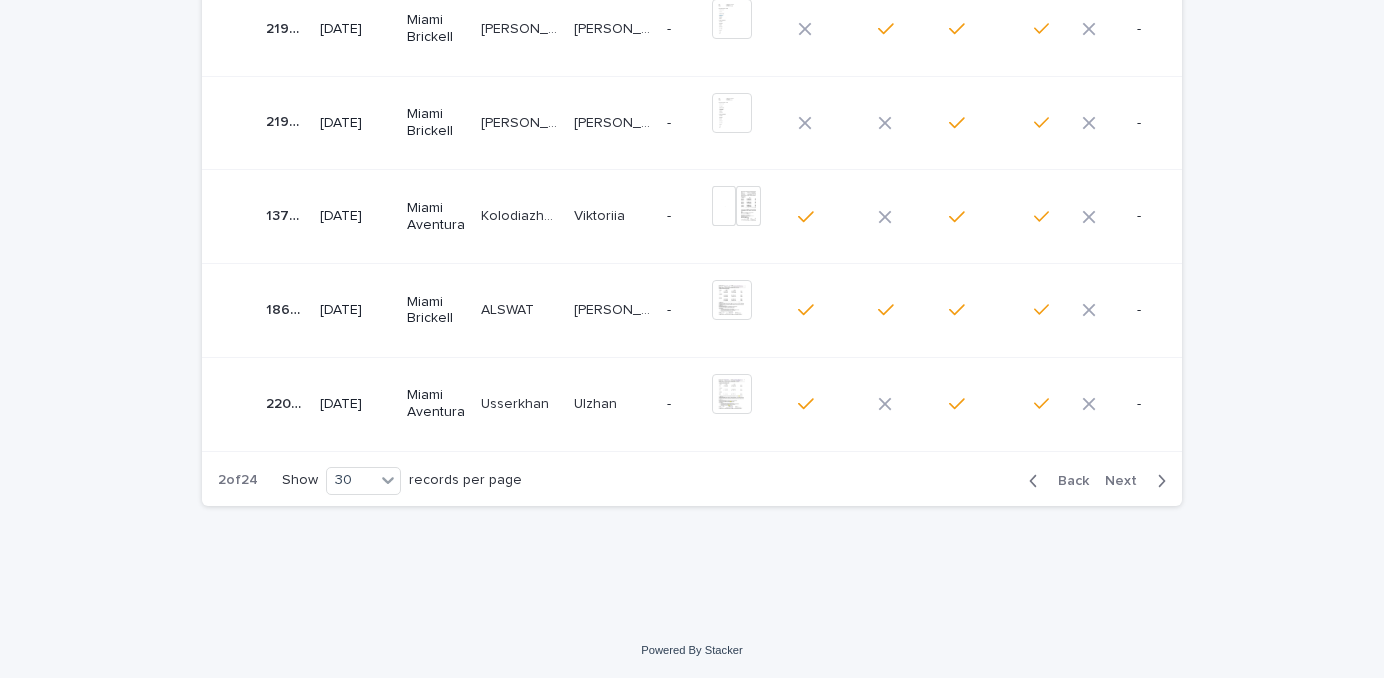 click on "Next" at bounding box center [1127, 481] 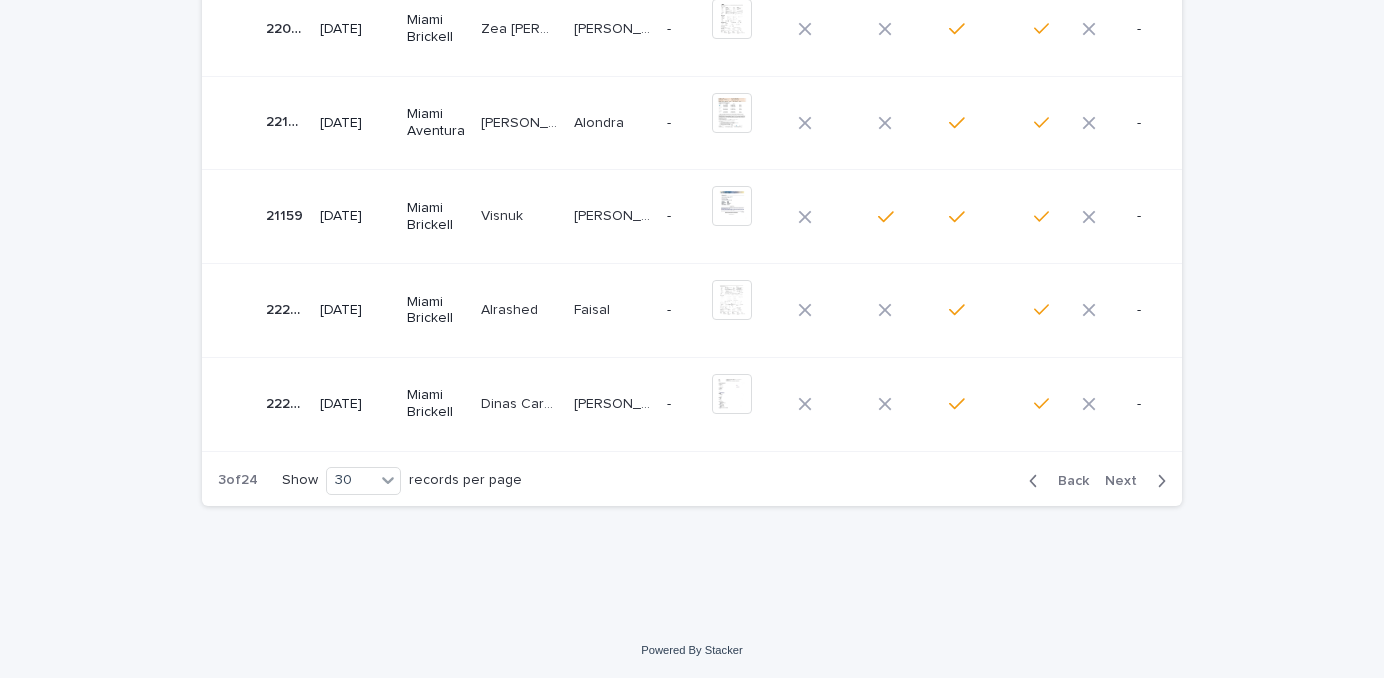 click on "Next" at bounding box center (1127, 481) 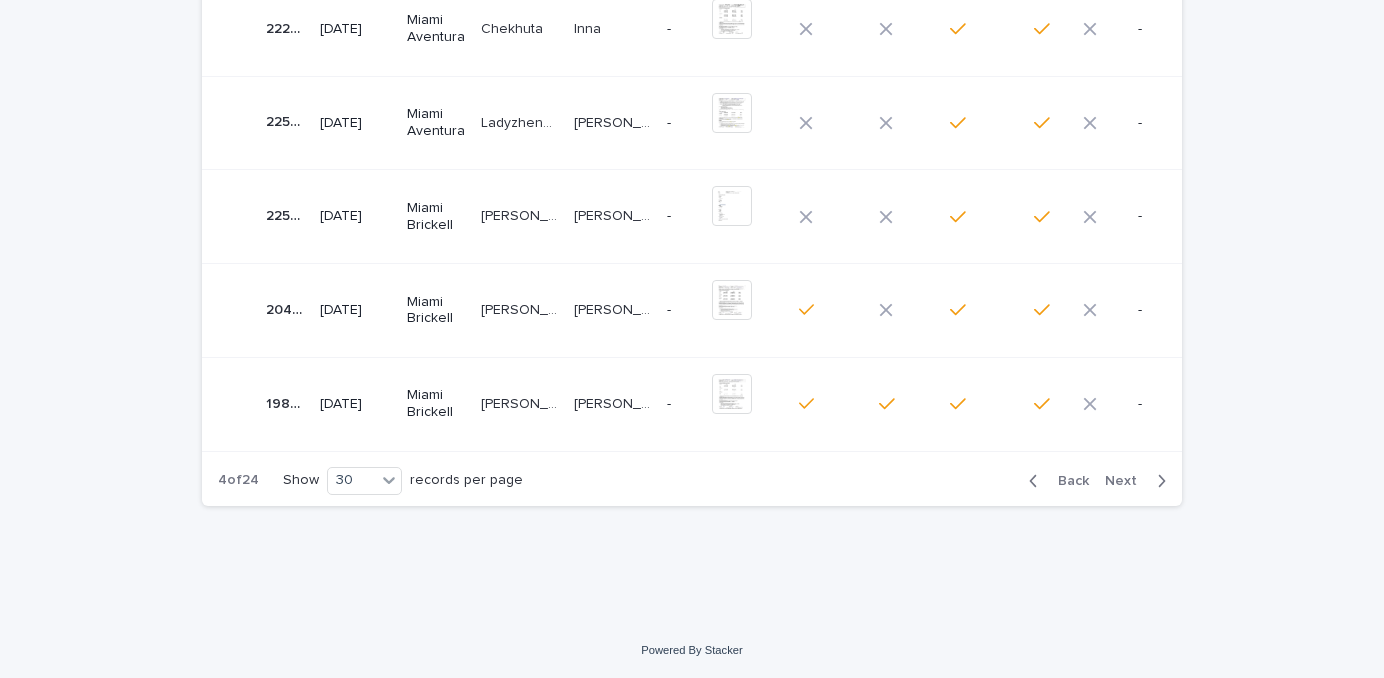 click on "Next" at bounding box center (1127, 481) 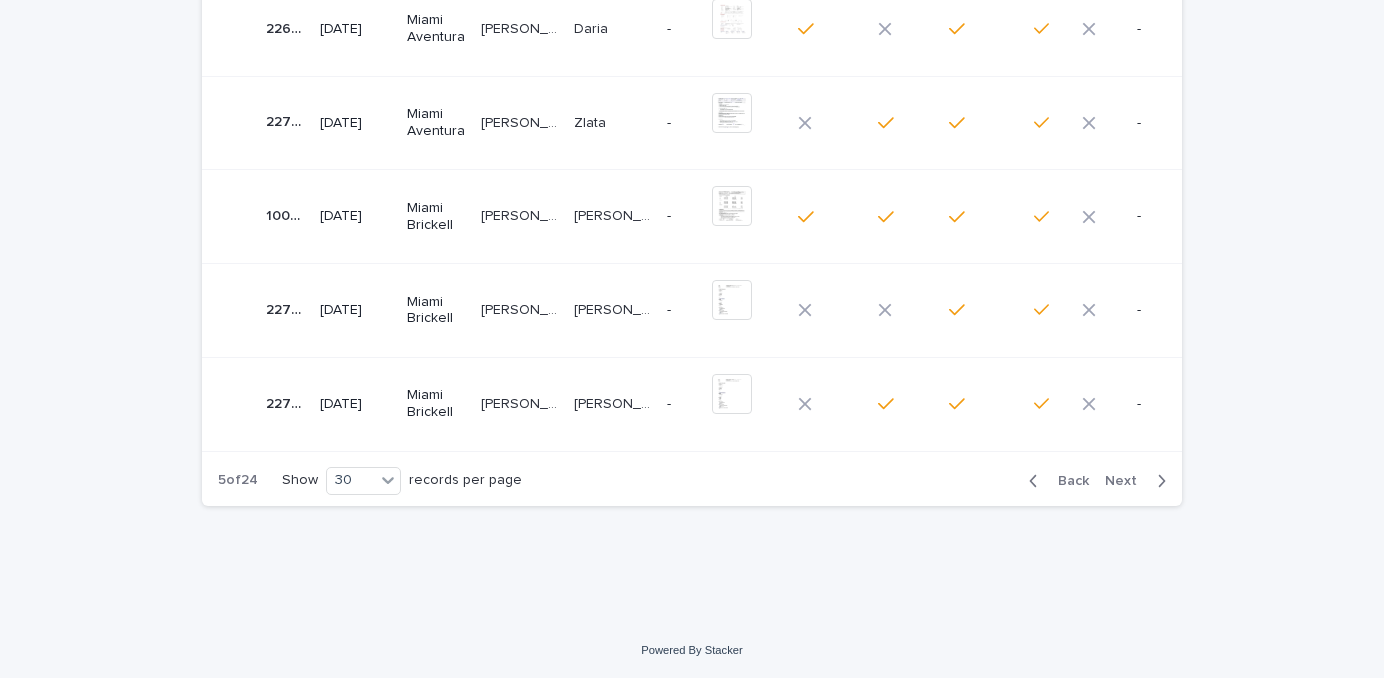 click on "Next" at bounding box center (1127, 481) 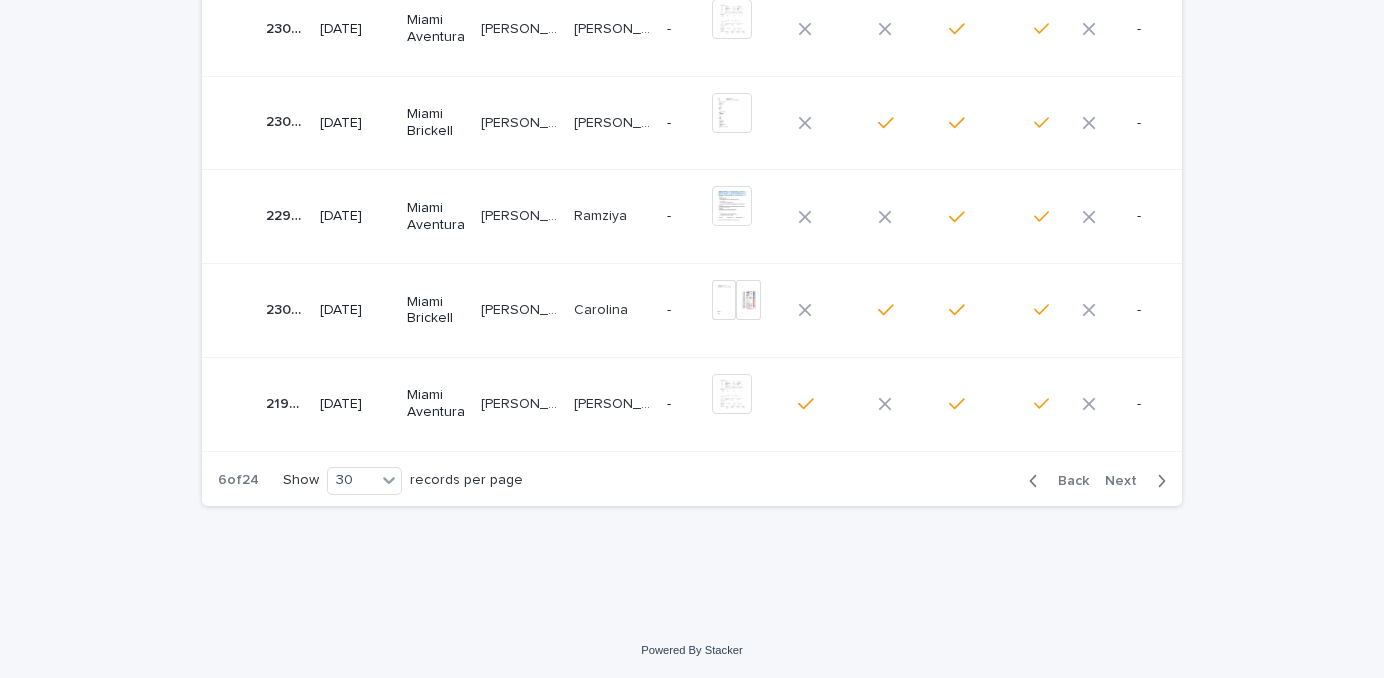 click on "Next" at bounding box center [1127, 481] 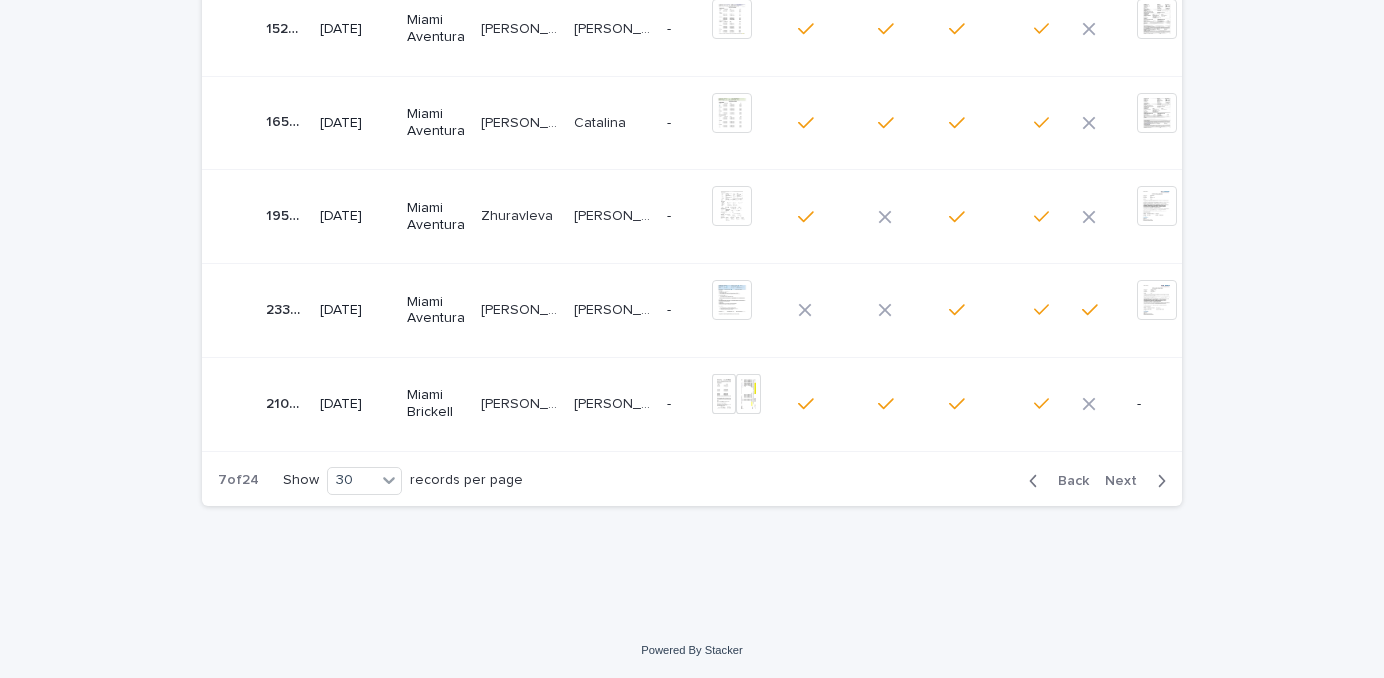 click on "Next" at bounding box center [1127, 481] 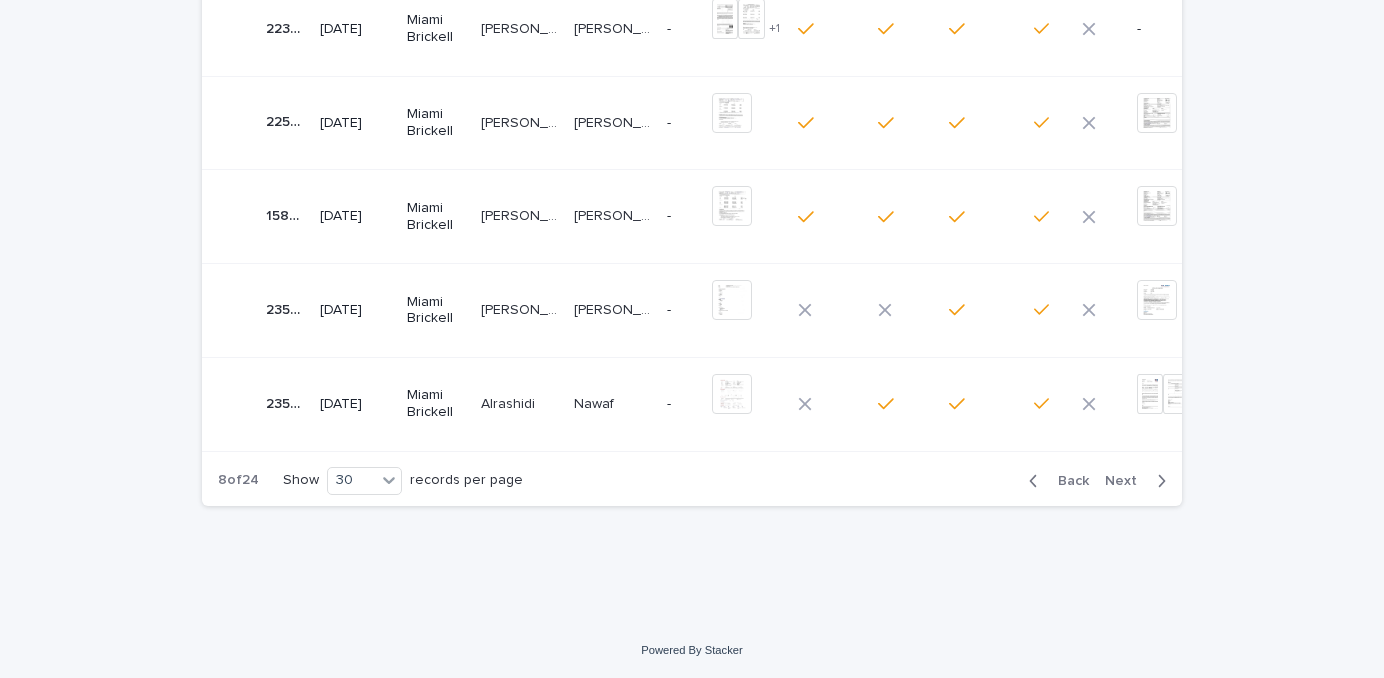 click on "Next" at bounding box center [1127, 481] 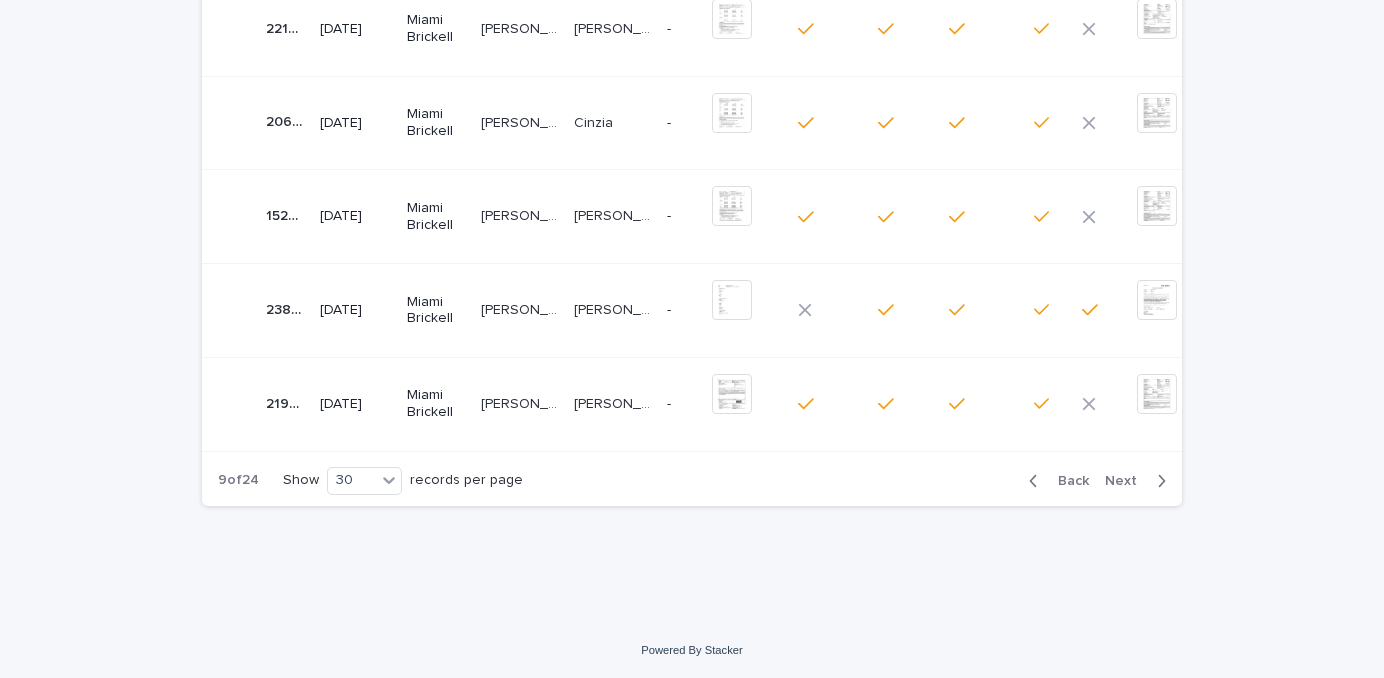click on "Next" at bounding box center (1127, 481) 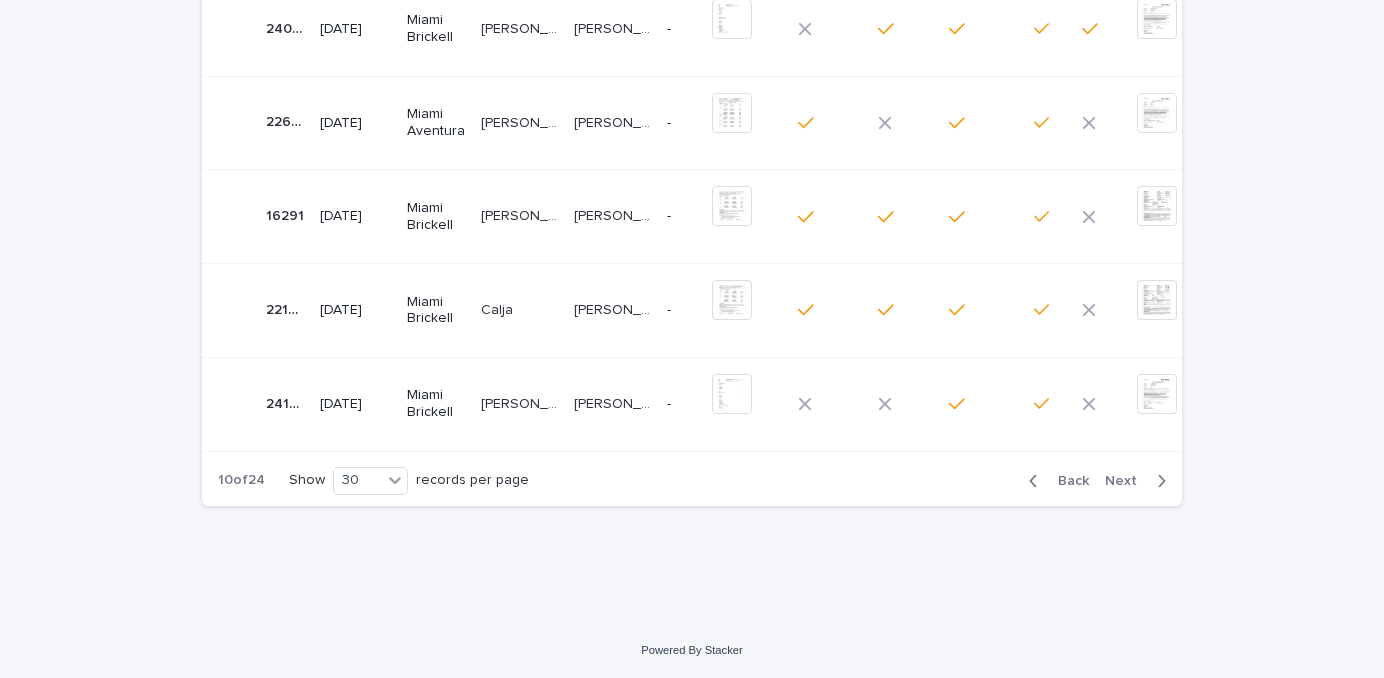 click on "Back" at bounding box center [1067, 481] 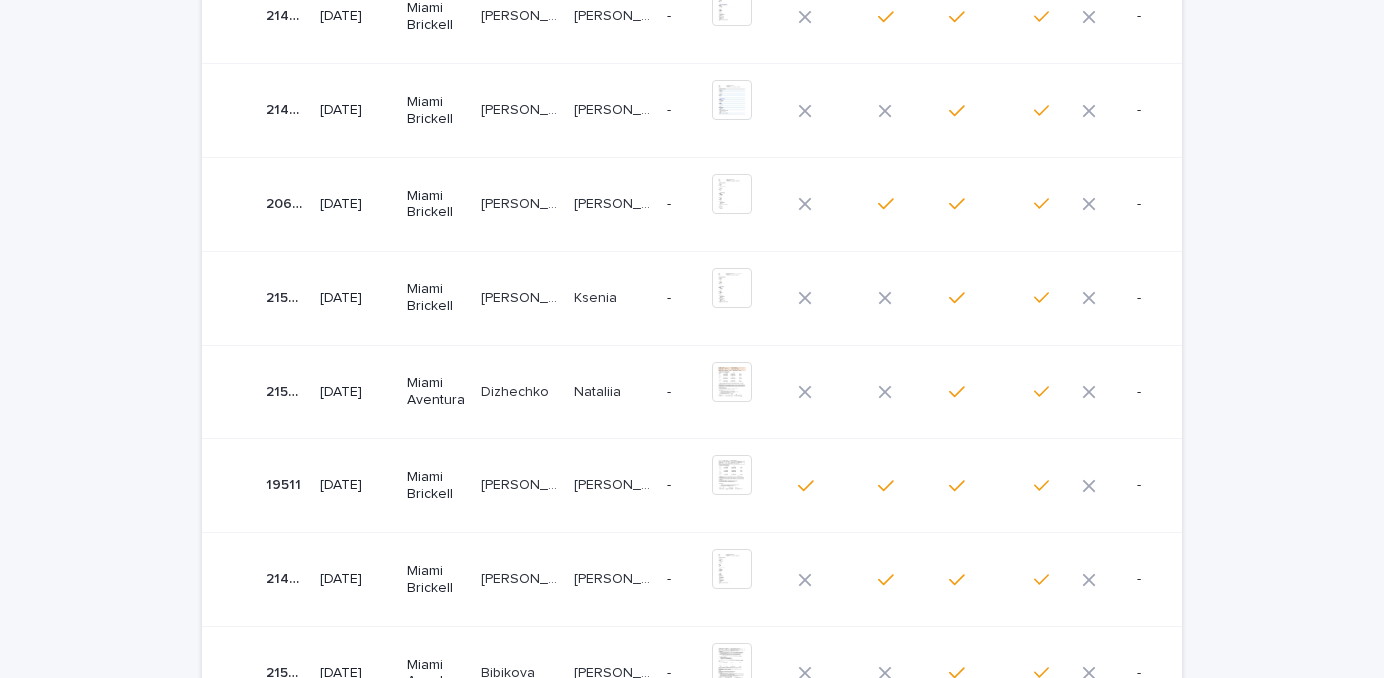 scroll, scrollTop: 43, scrollLeft: 0, axis: vertical 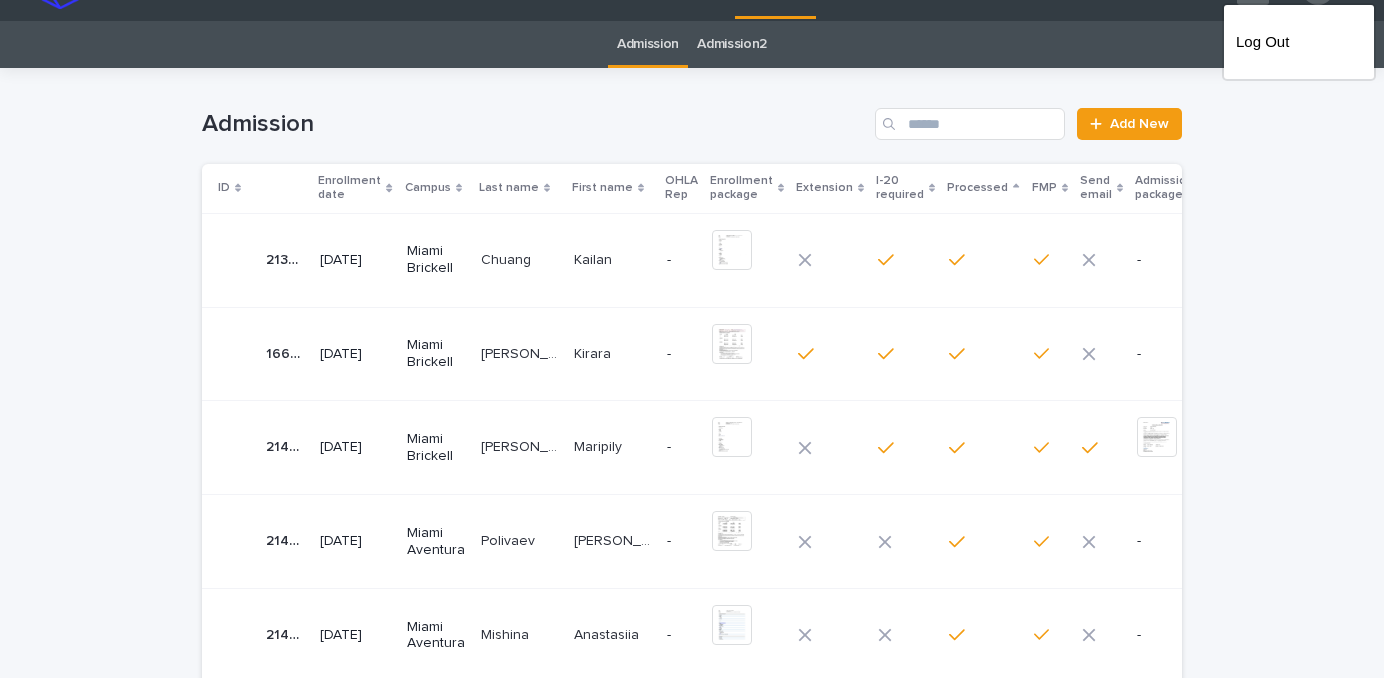 click on "Enrollment date" at bounding box center [349, 188] 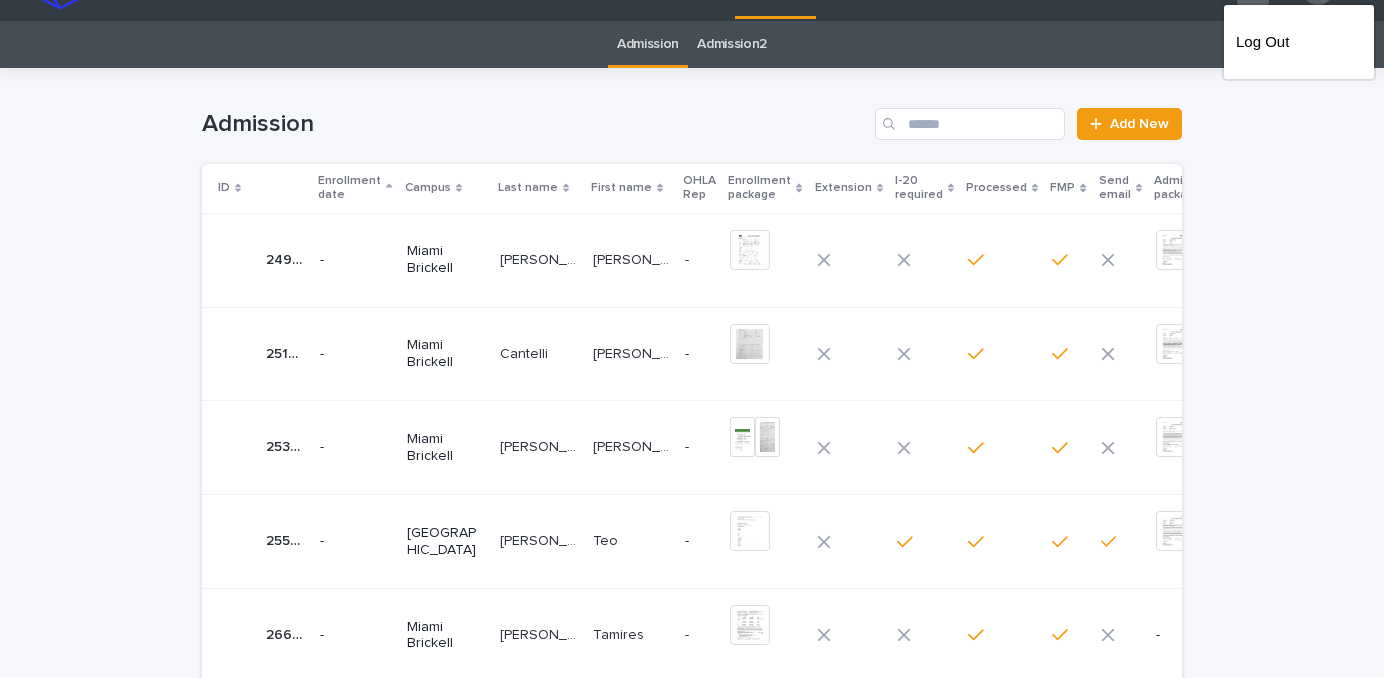 click on "Enrollment date" at bounding box center [349, 188] 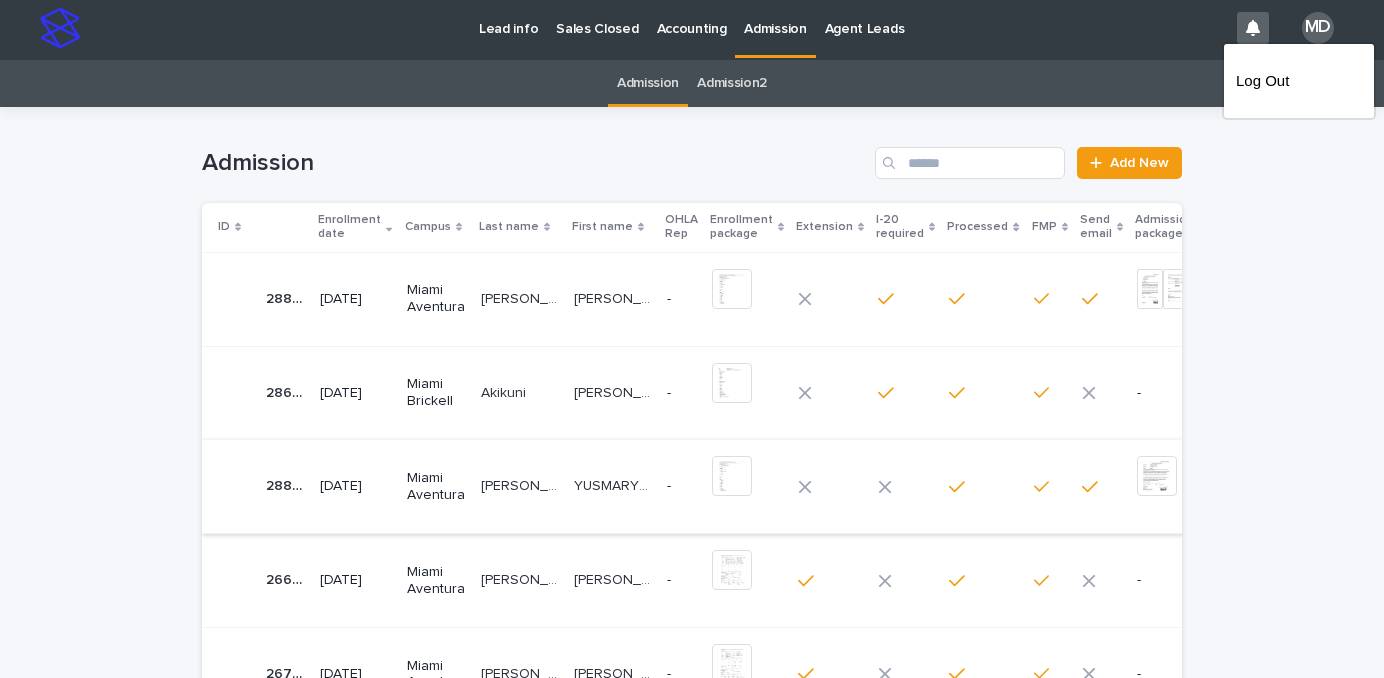 scroll, scrollTop: 0, scrollLeft: 0, axis: both 